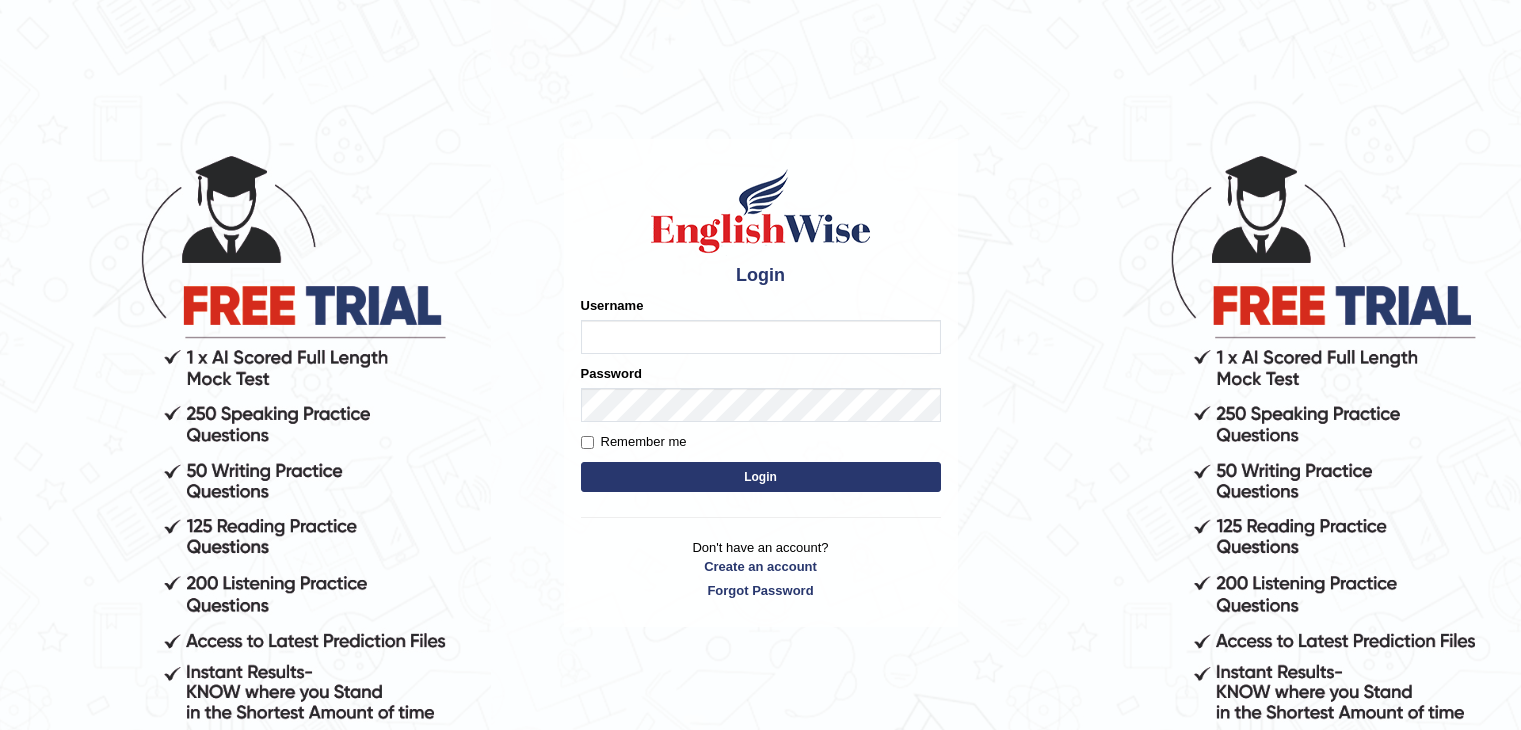 scroll, scrollTop: 0, scrollLeft: 0, axis: both 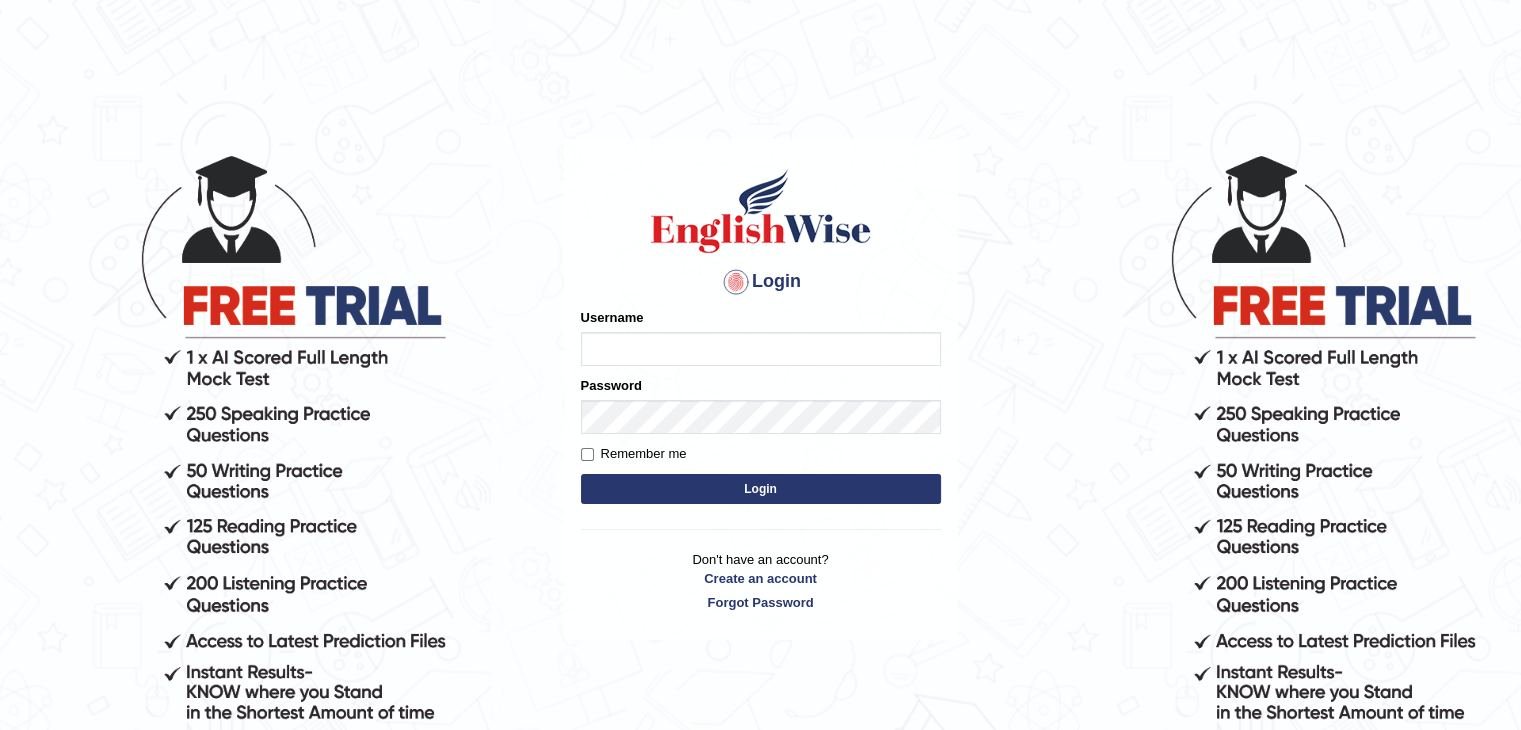 type on "Gurpinder1898" 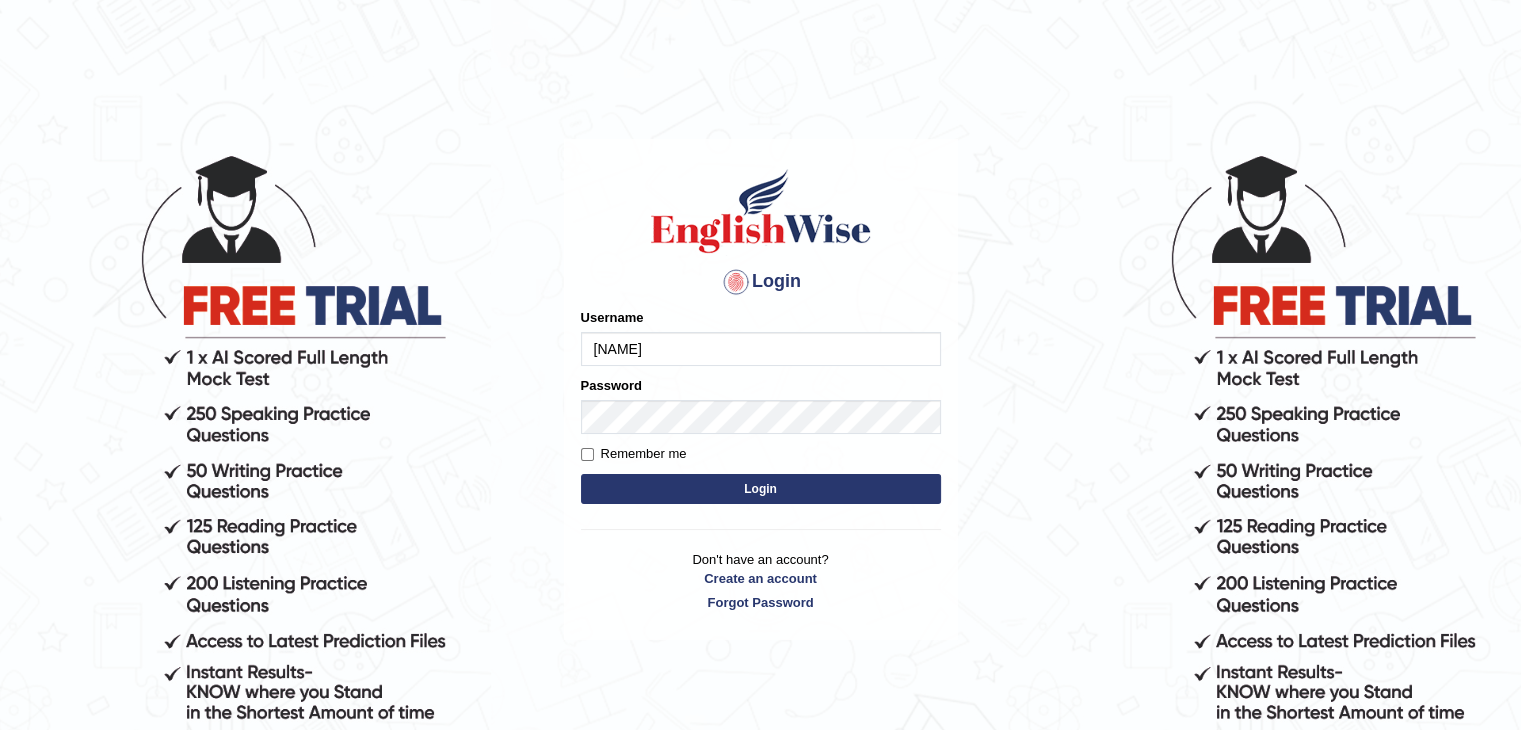 click on "Login" at bounding box center [761, 489] 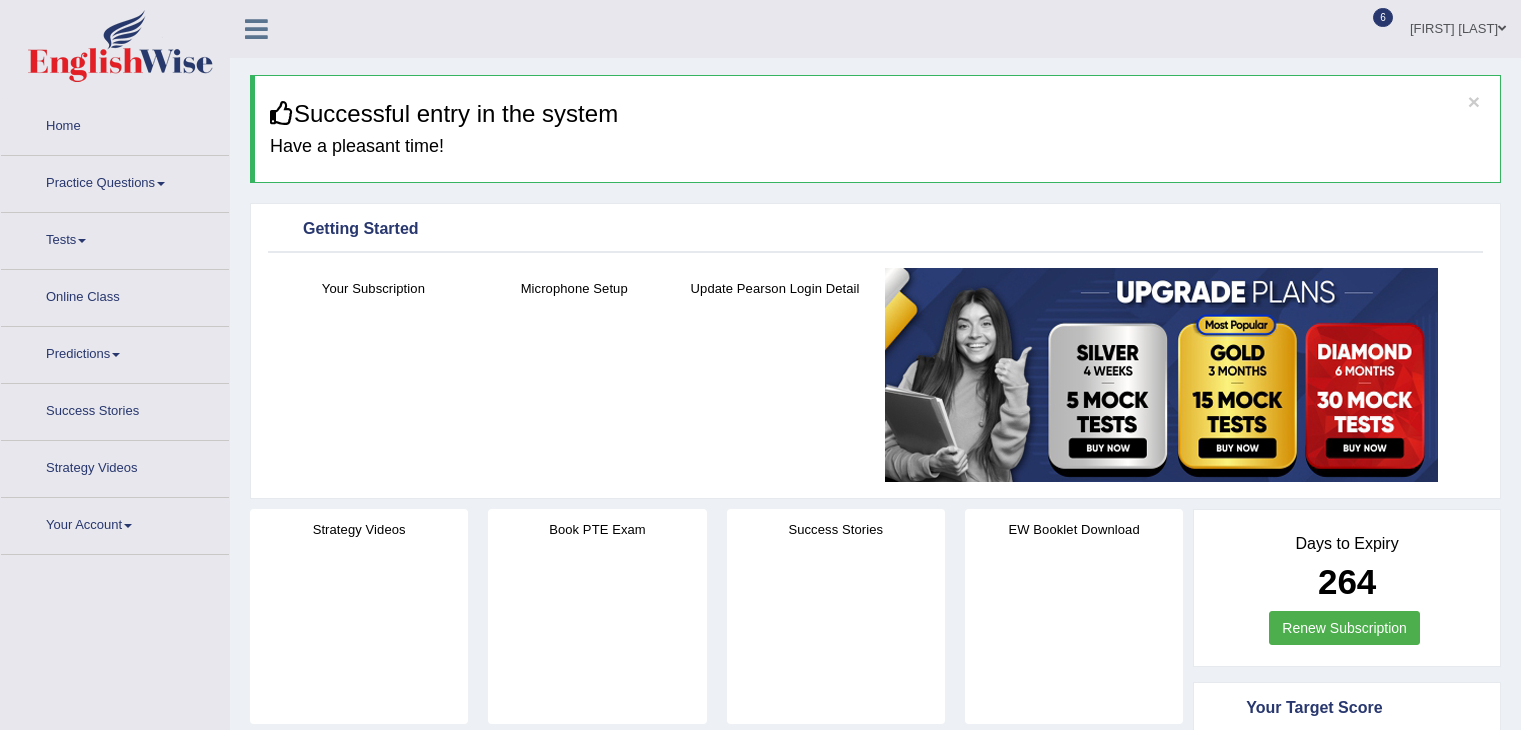 scroll, scrollTop: 0, scrollLeft: 0, axis: both 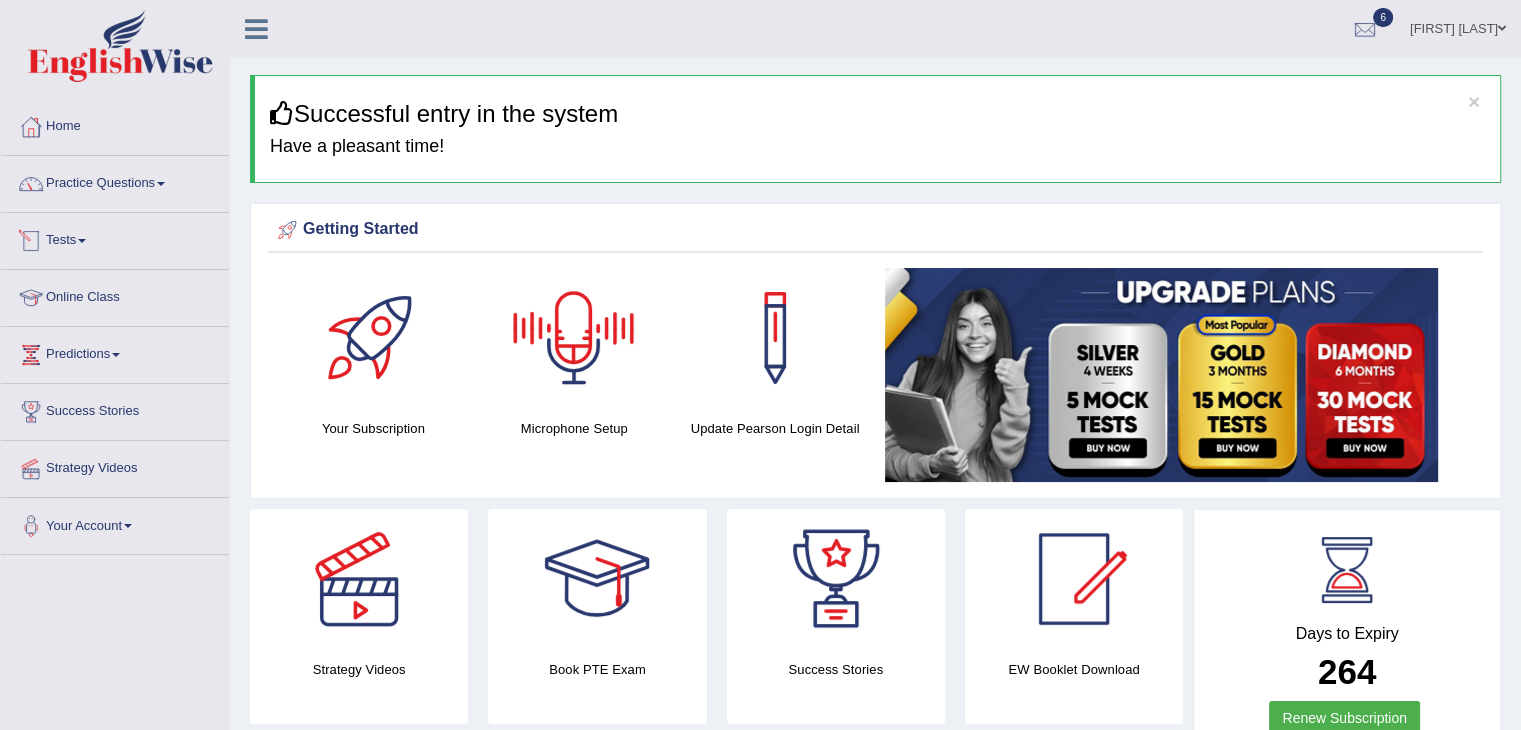 click on "Tests" at bounding box center [115, 238] 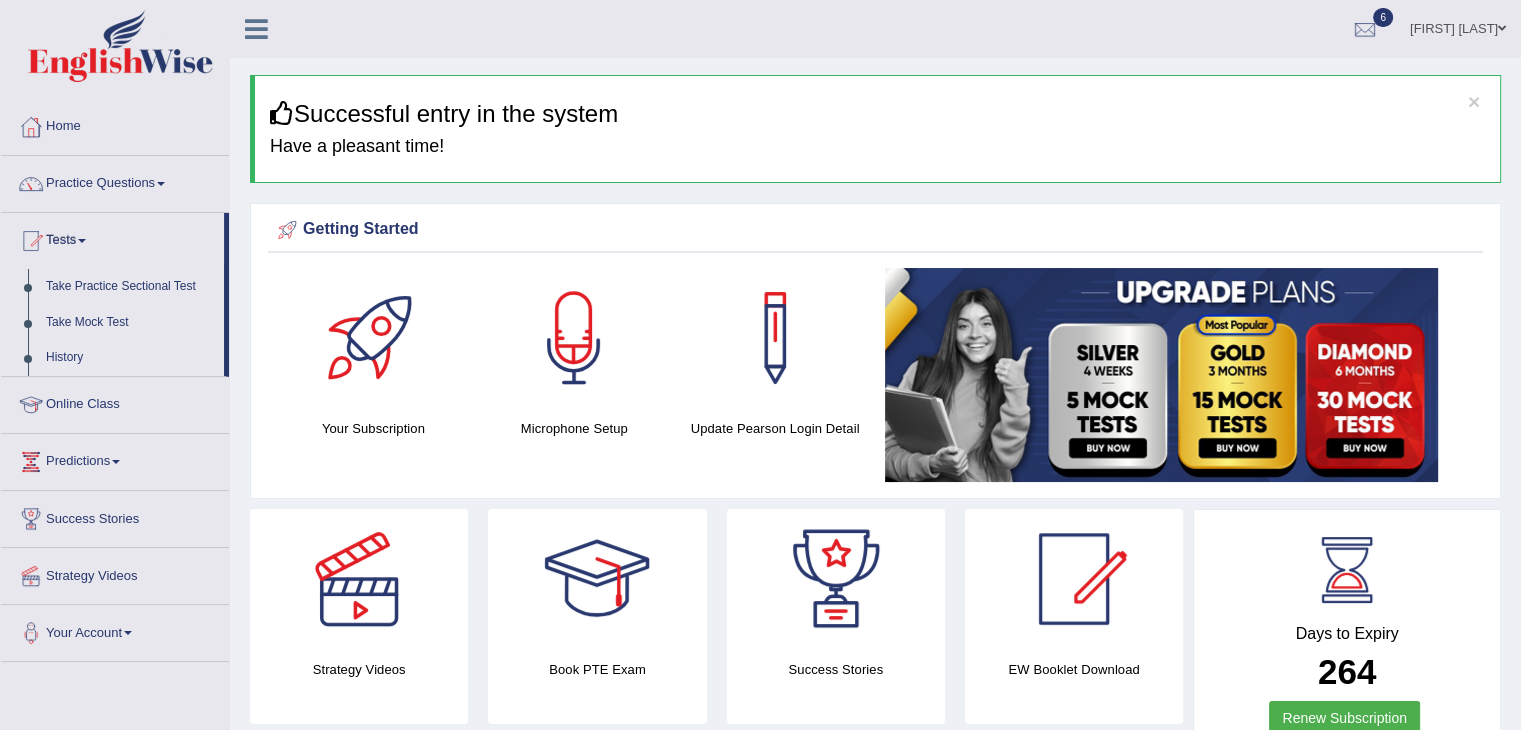 click on "History" at bounding box center (130, 358) 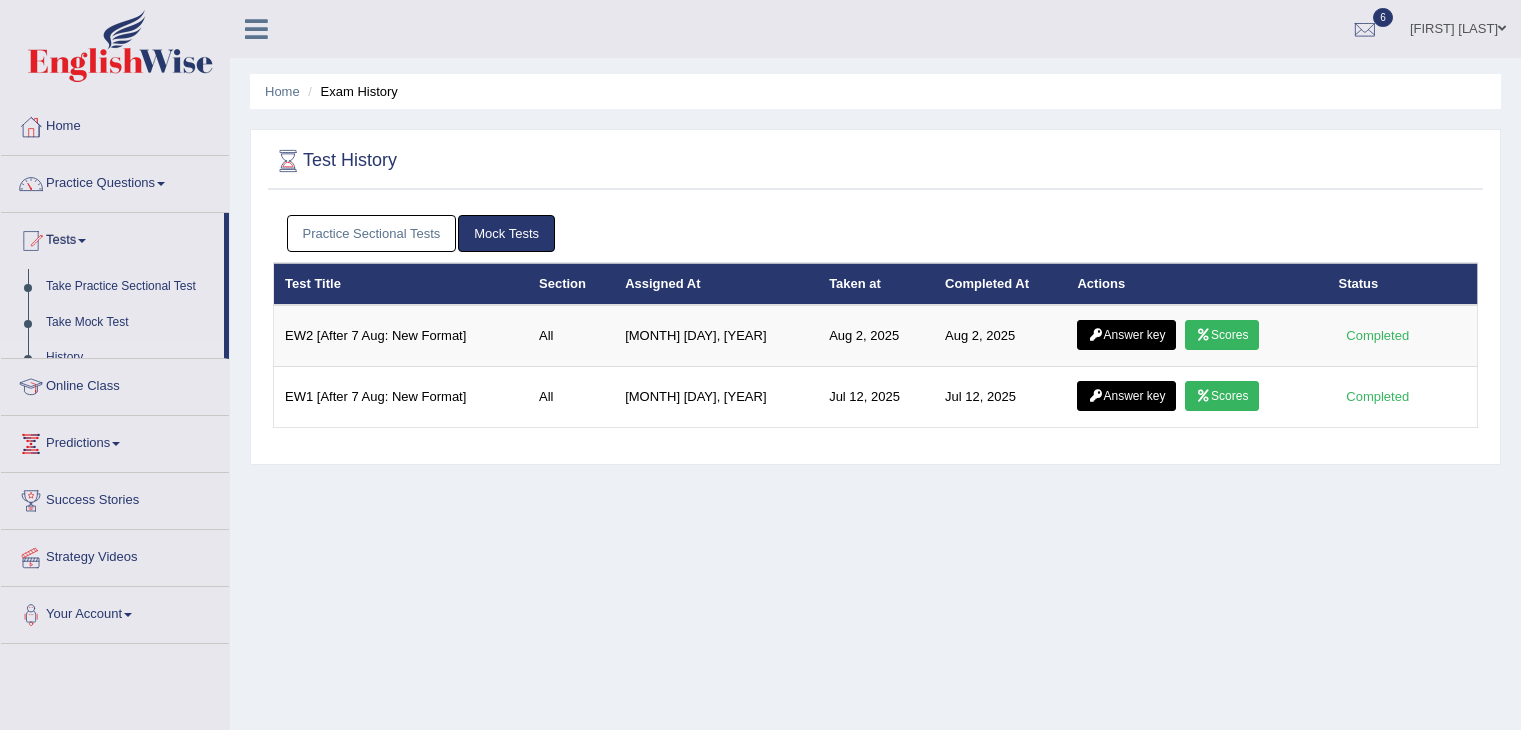 scroll, scrollTop: 0, scrollLeft: 0, axis: both 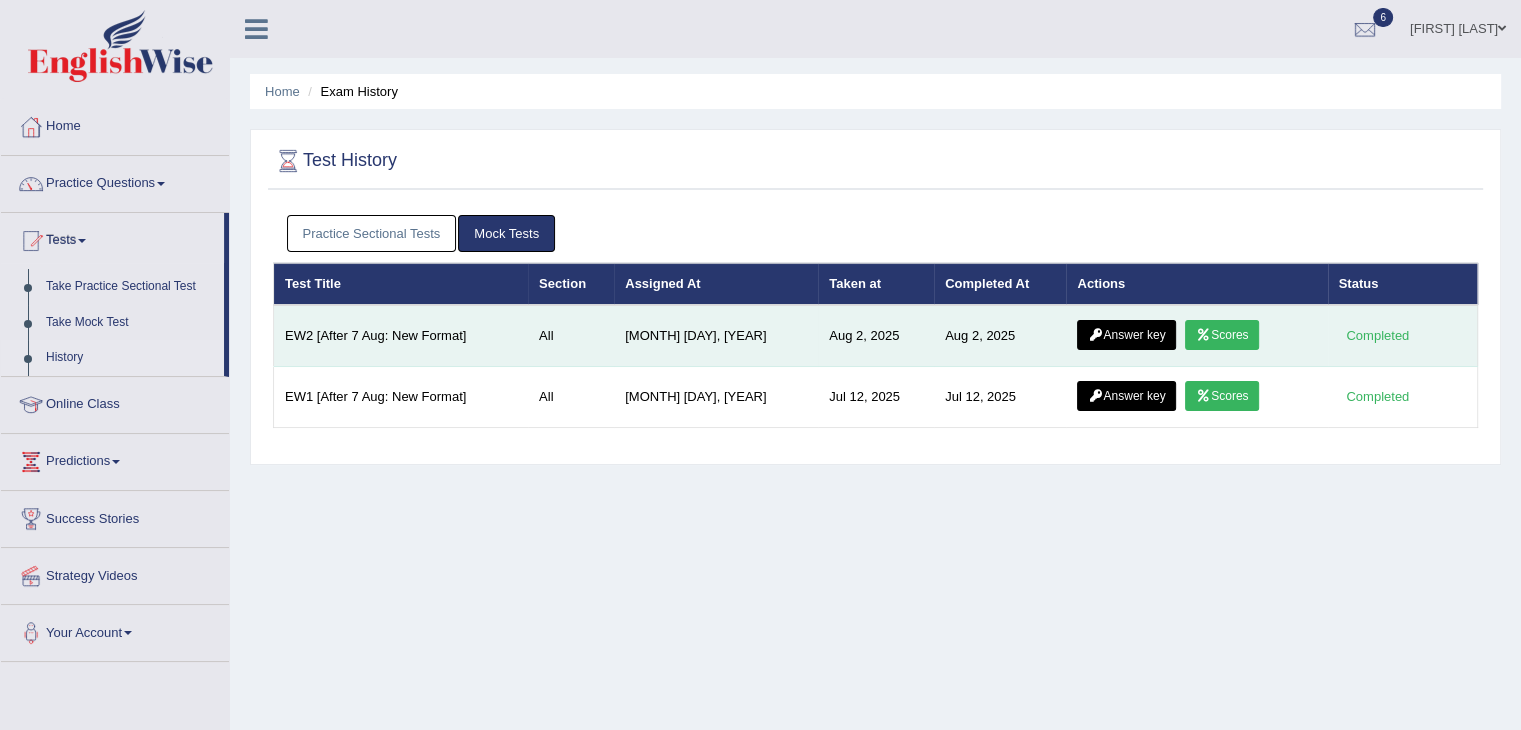 click on "Scores" at bounding box center (1222, 335) 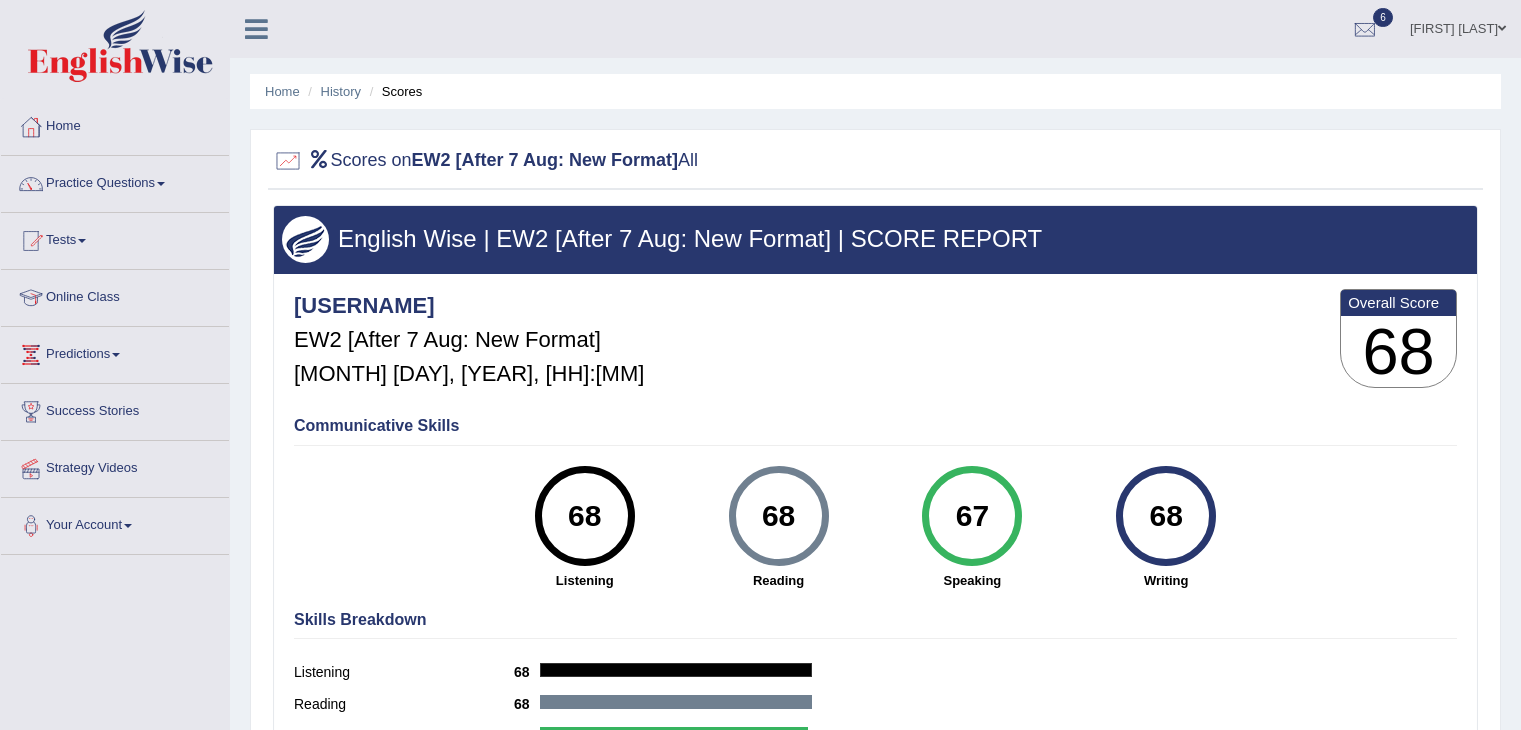 scroll, scrollTop: 0, scrollLeft: 0, axis: both 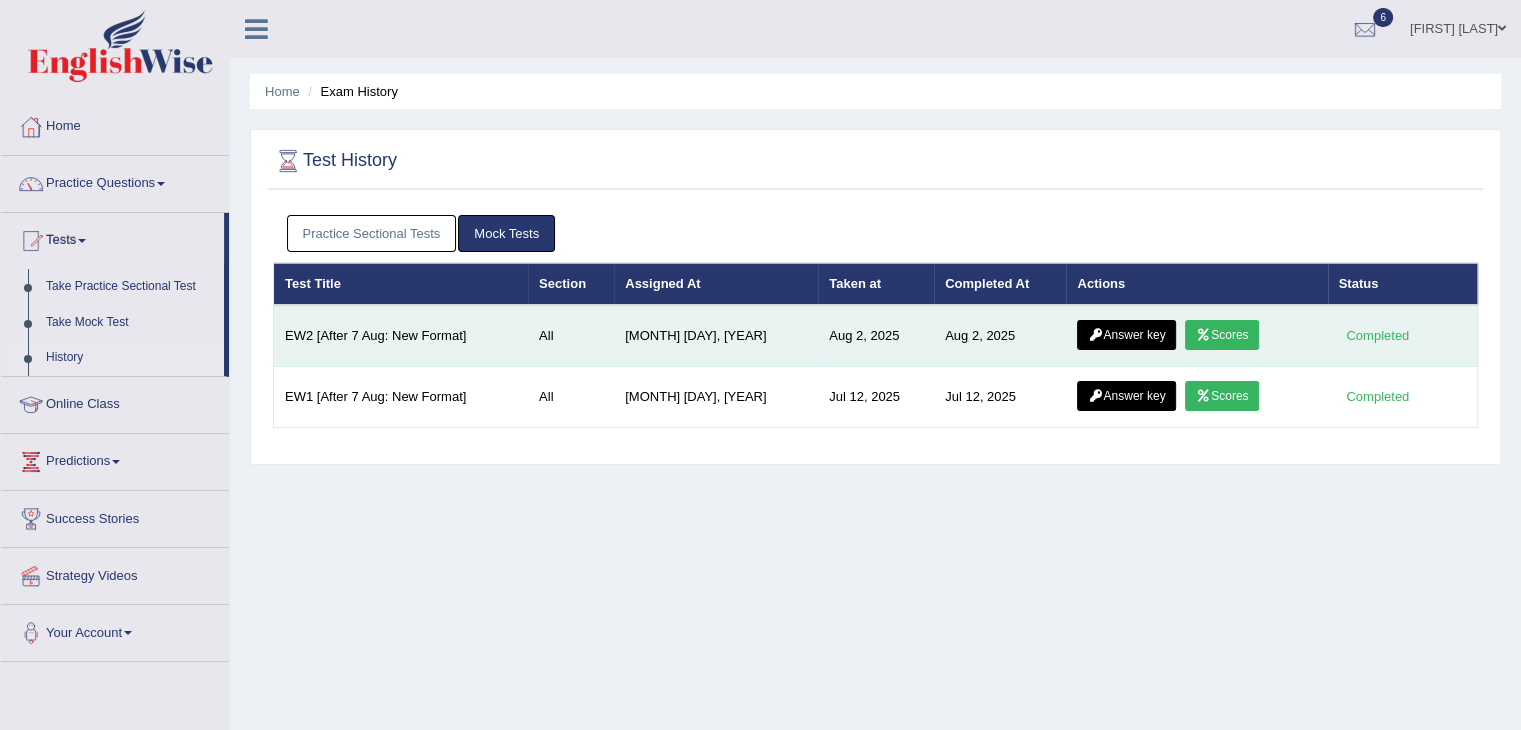 click on "Answer key" at bounding box center [1126, 335] 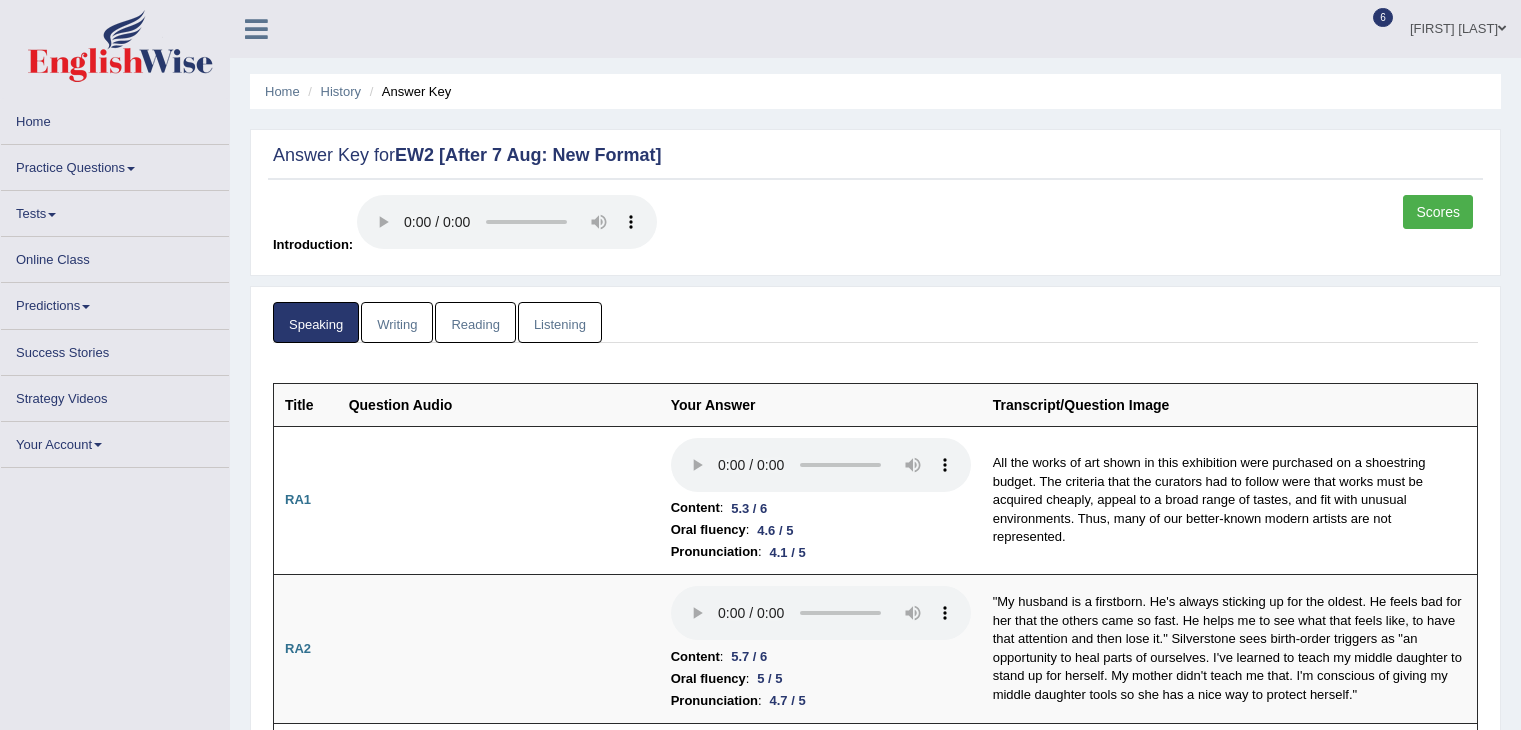 scroll, scrollTop: 0, scrollLeft: 0, axis: both 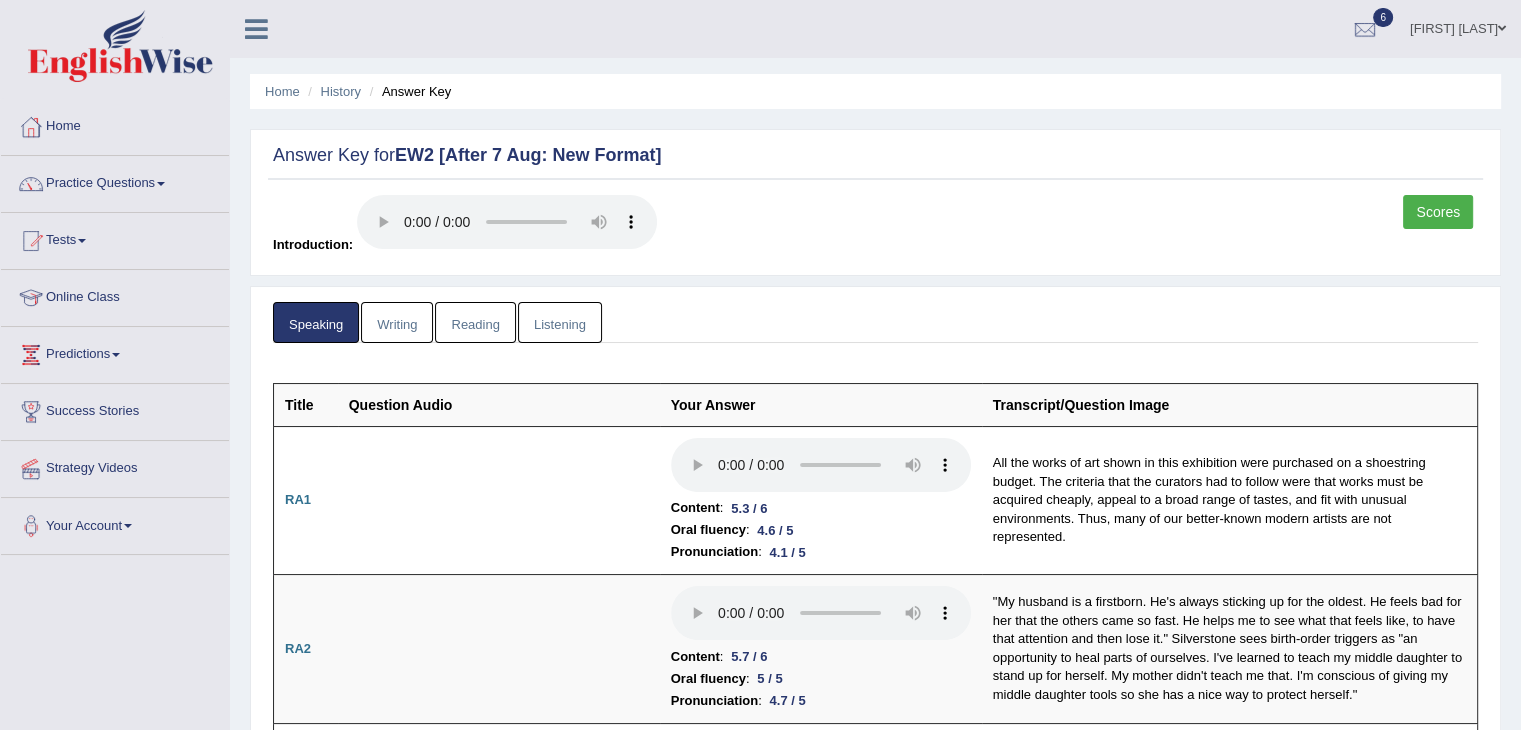click on "Writing" at bounding box center [397, 322] 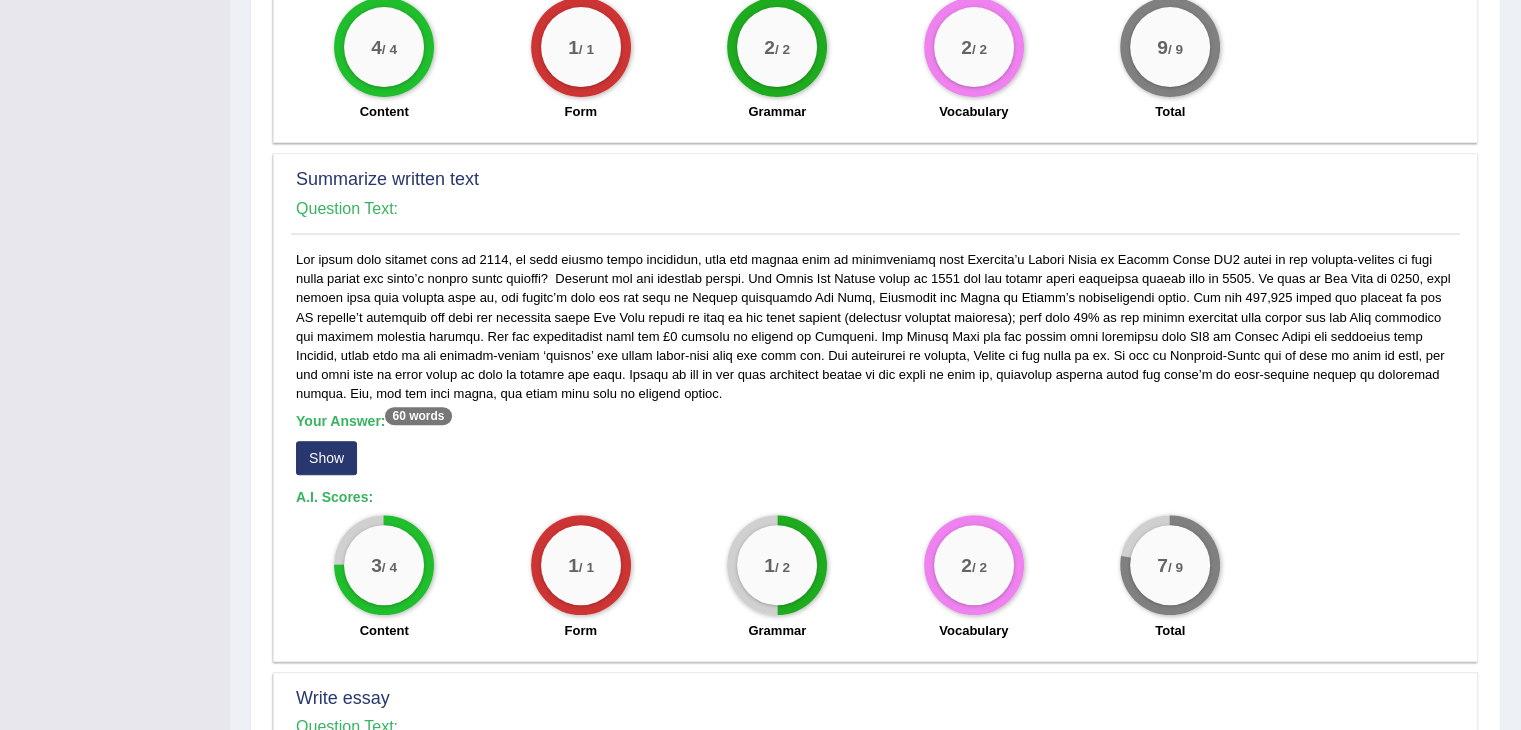 scroll, scrollTop: 812, scrollLeft: 0, axis: vertical 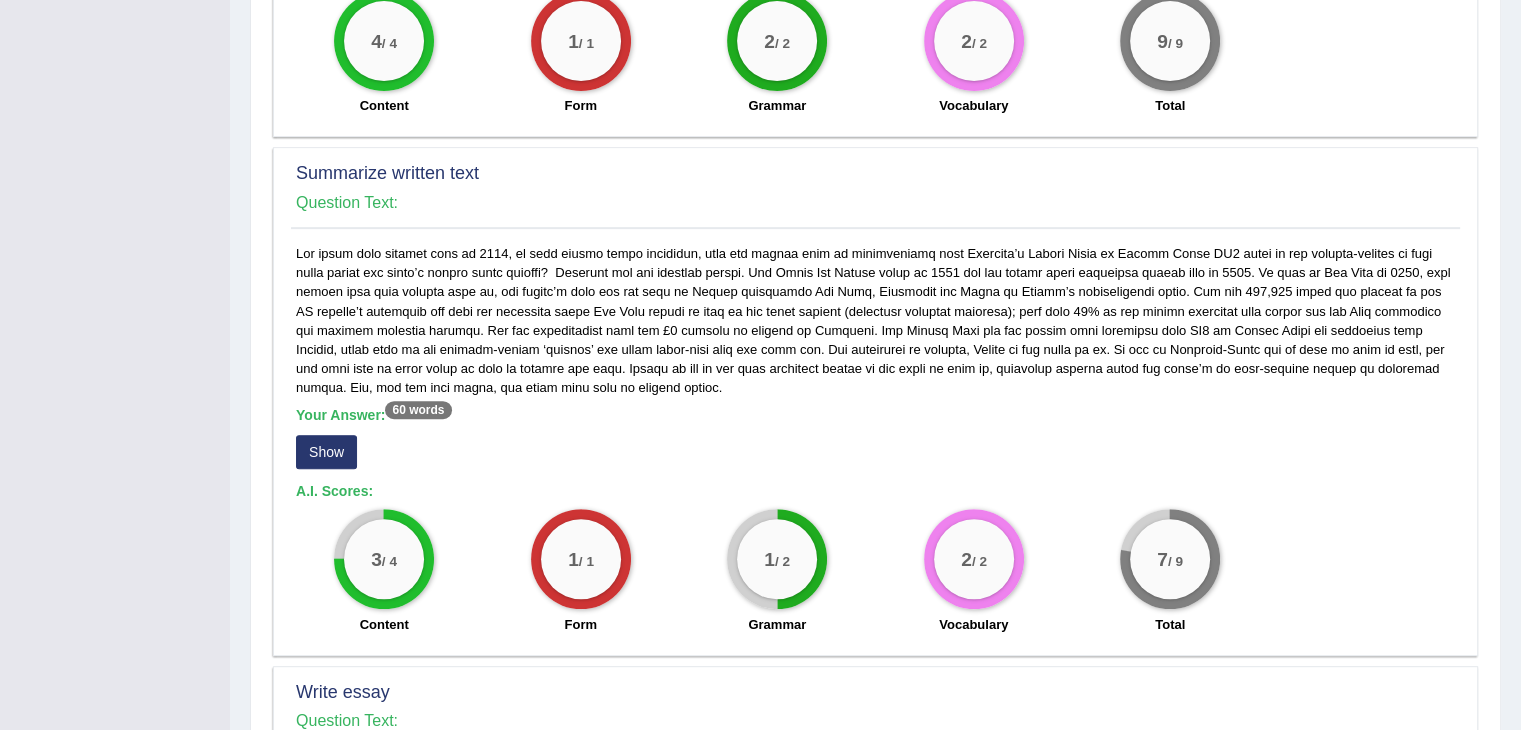 click on "Show" at bounding box center [326, 452] 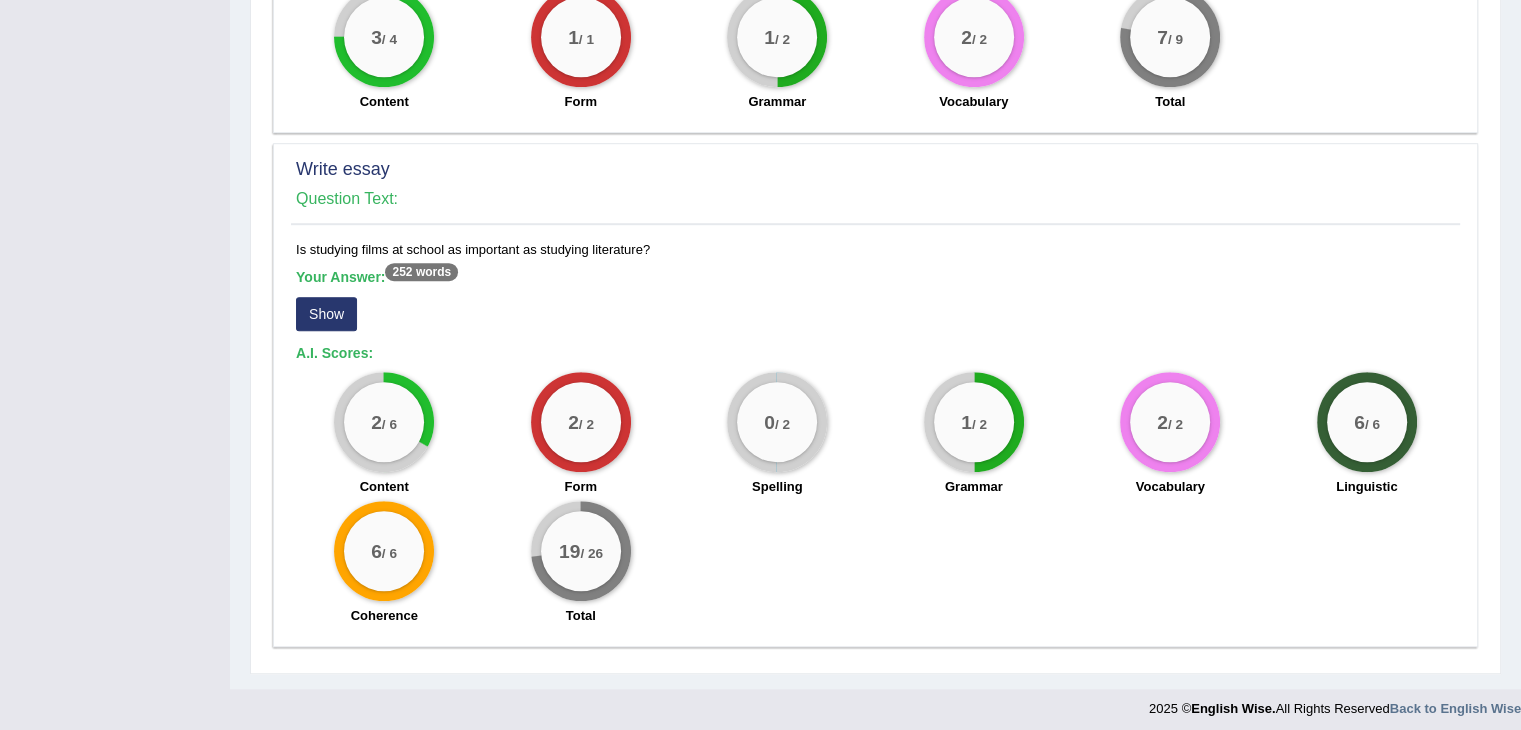 scroll, scrollTop: 1335, scrollLeft: 0, axis: vertical 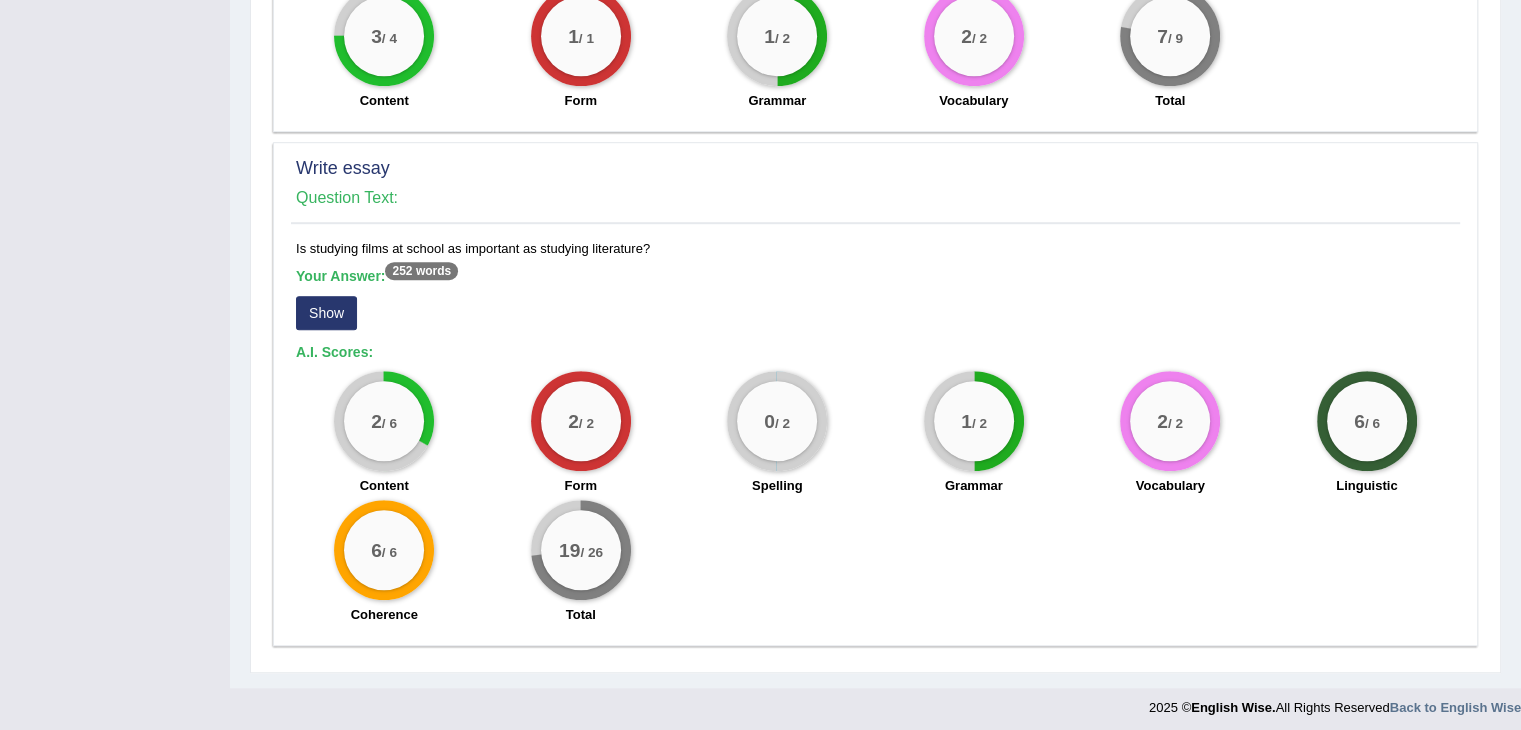 click on "Show" at bounding box center (326, 313) 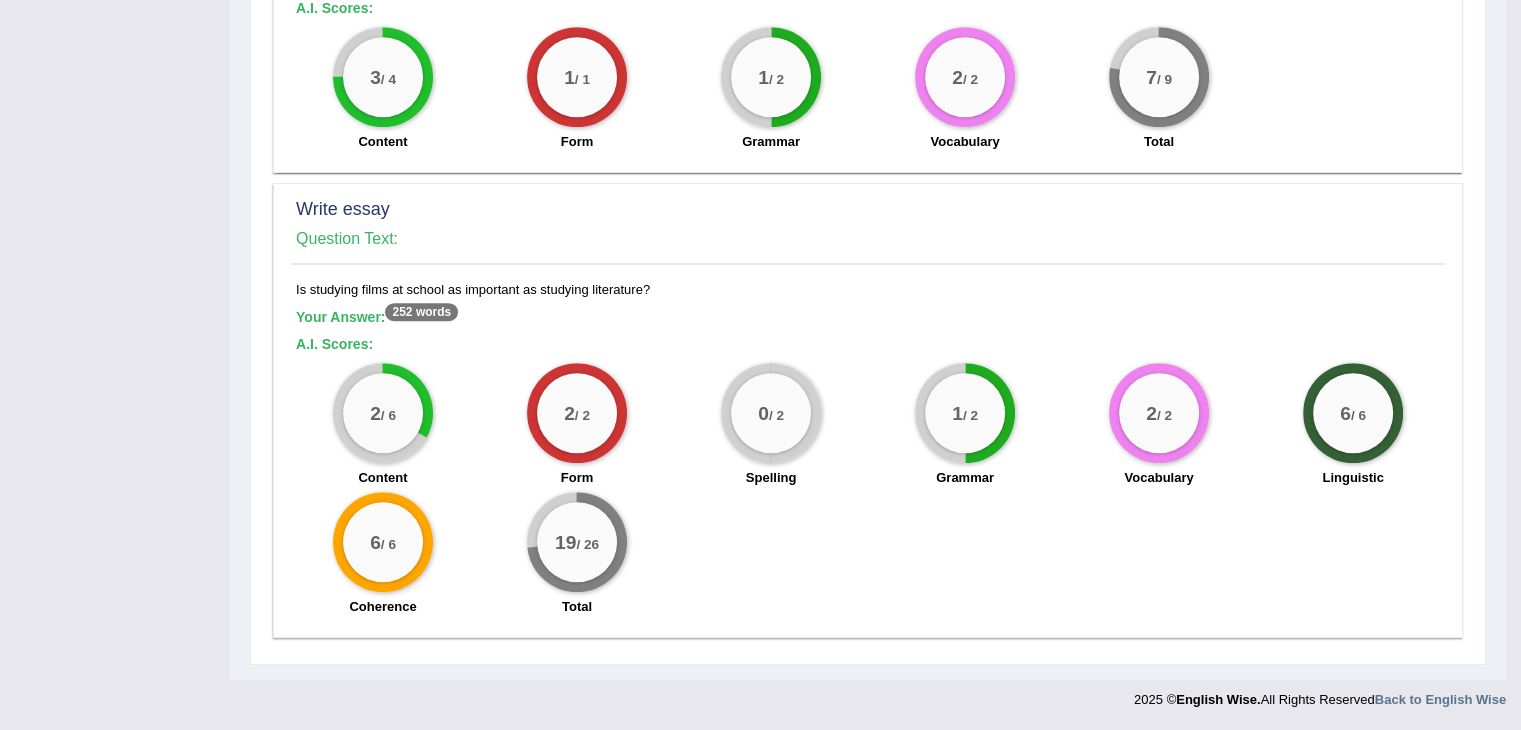 scroll, scrollTop: 1292, scrollLeft: 0, axis: vertical 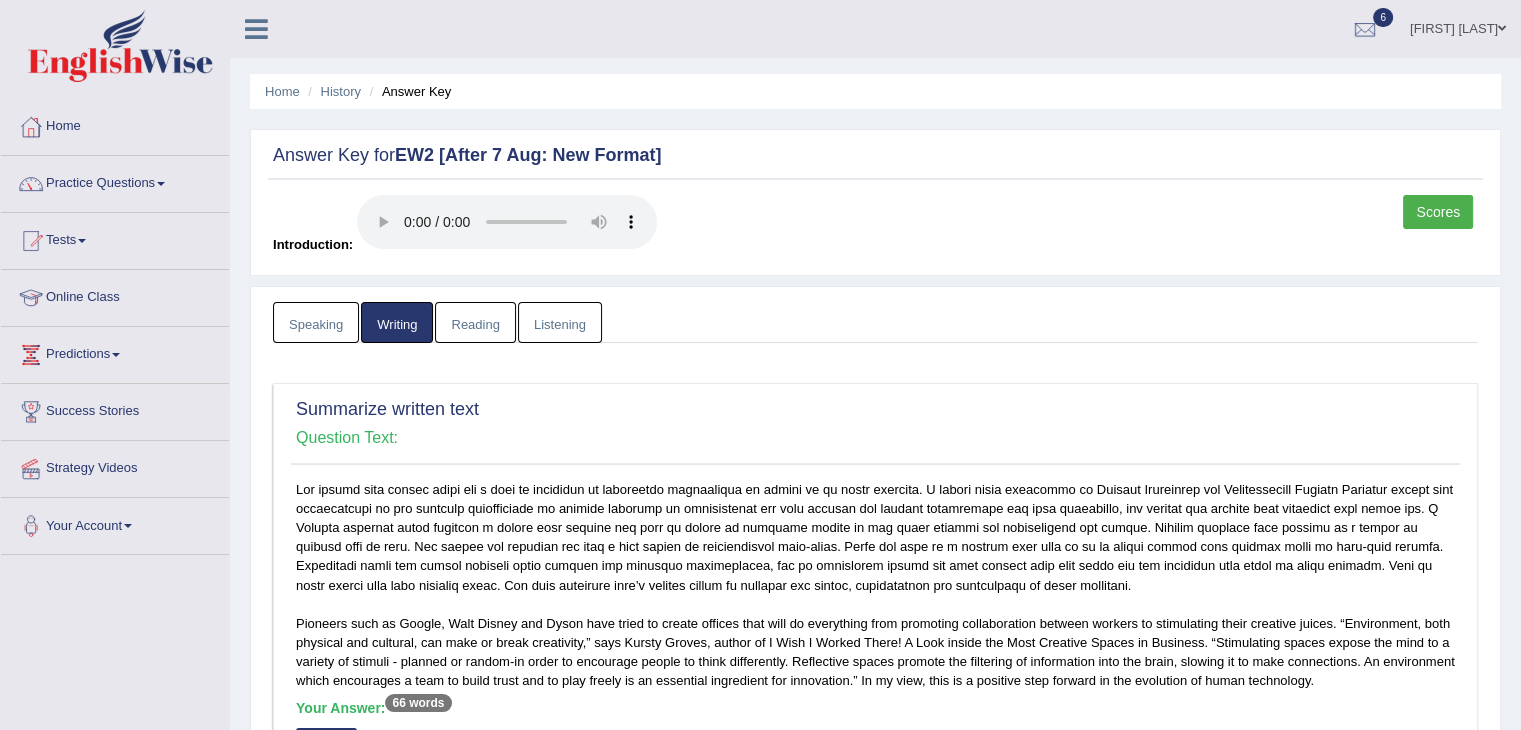 click on "Reading" at bounding box center (475, 322) 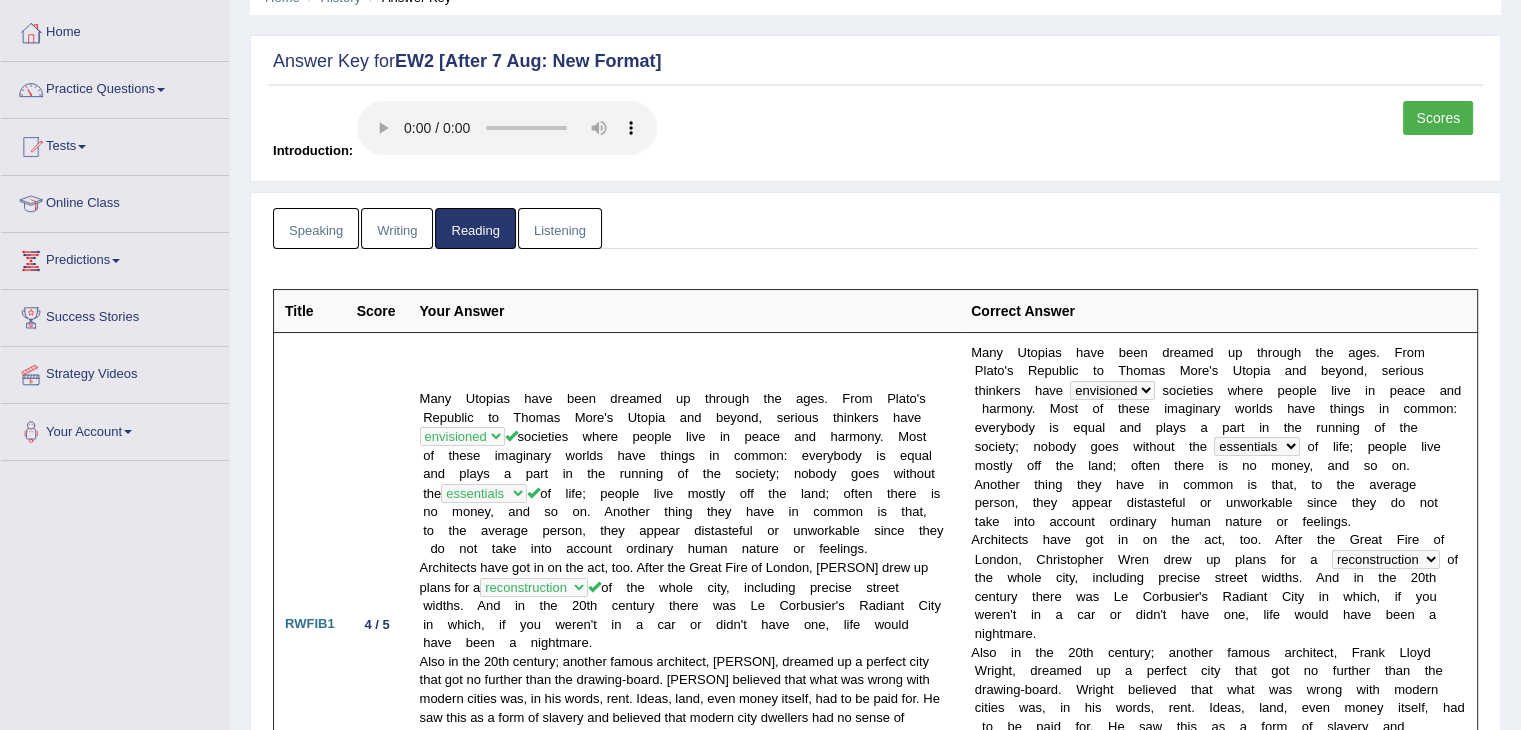 scroll, scrollTop: 0, scrollLeft: 0, axis: both 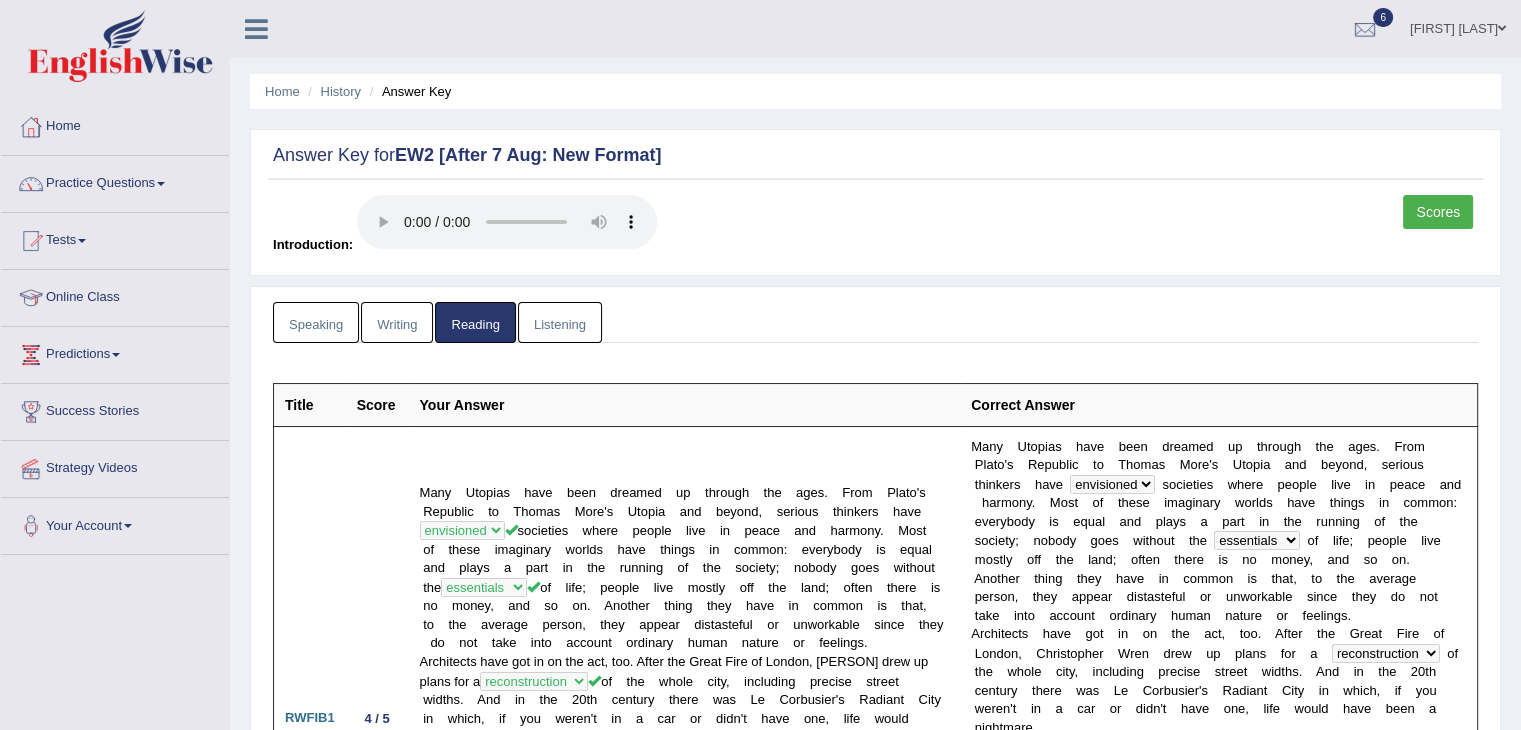 click on "Listening" at bounding box center [560, 322] 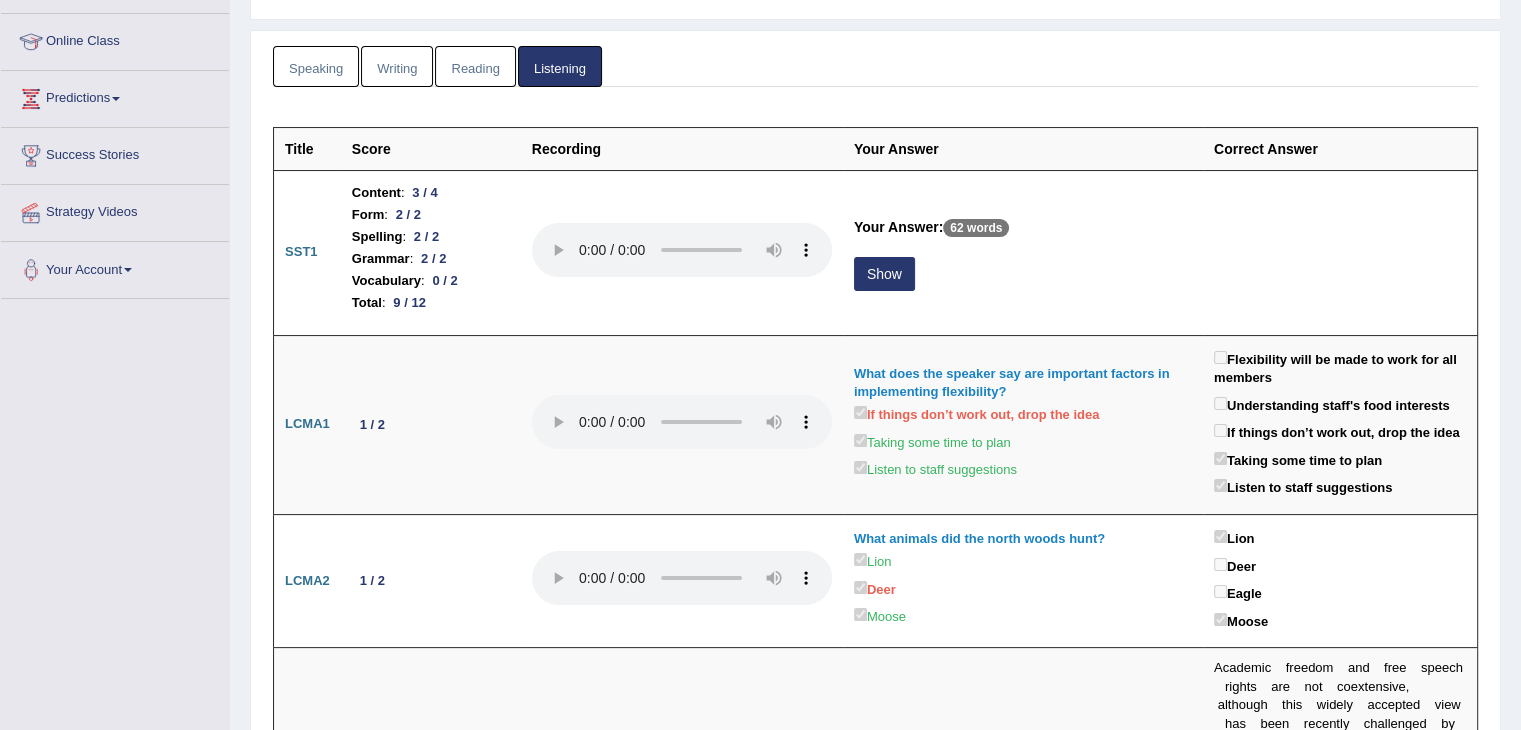 scroll, scrollTop: 260, scrollLeft: 0, axis: vertical 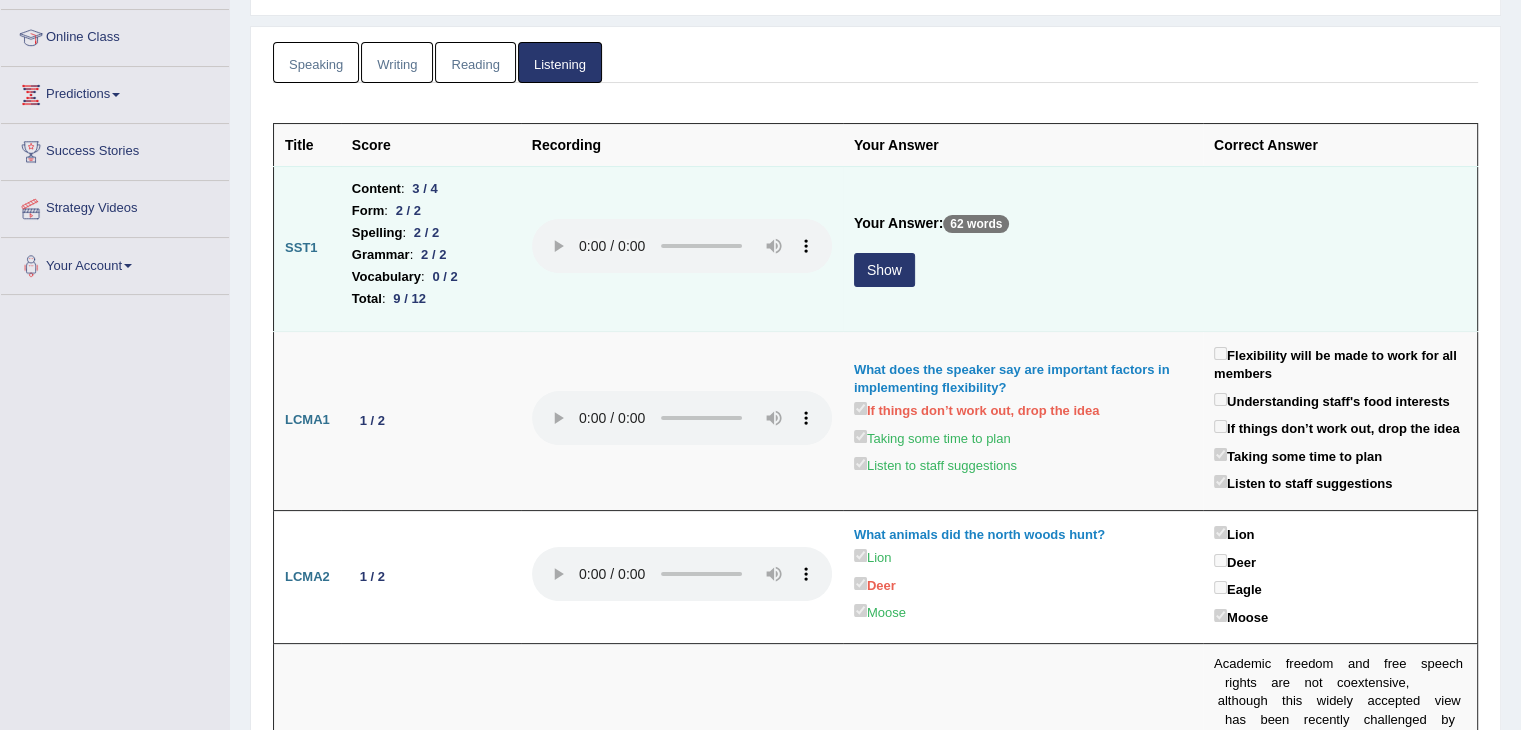 click on "Show" at bounding box center (884, 270) 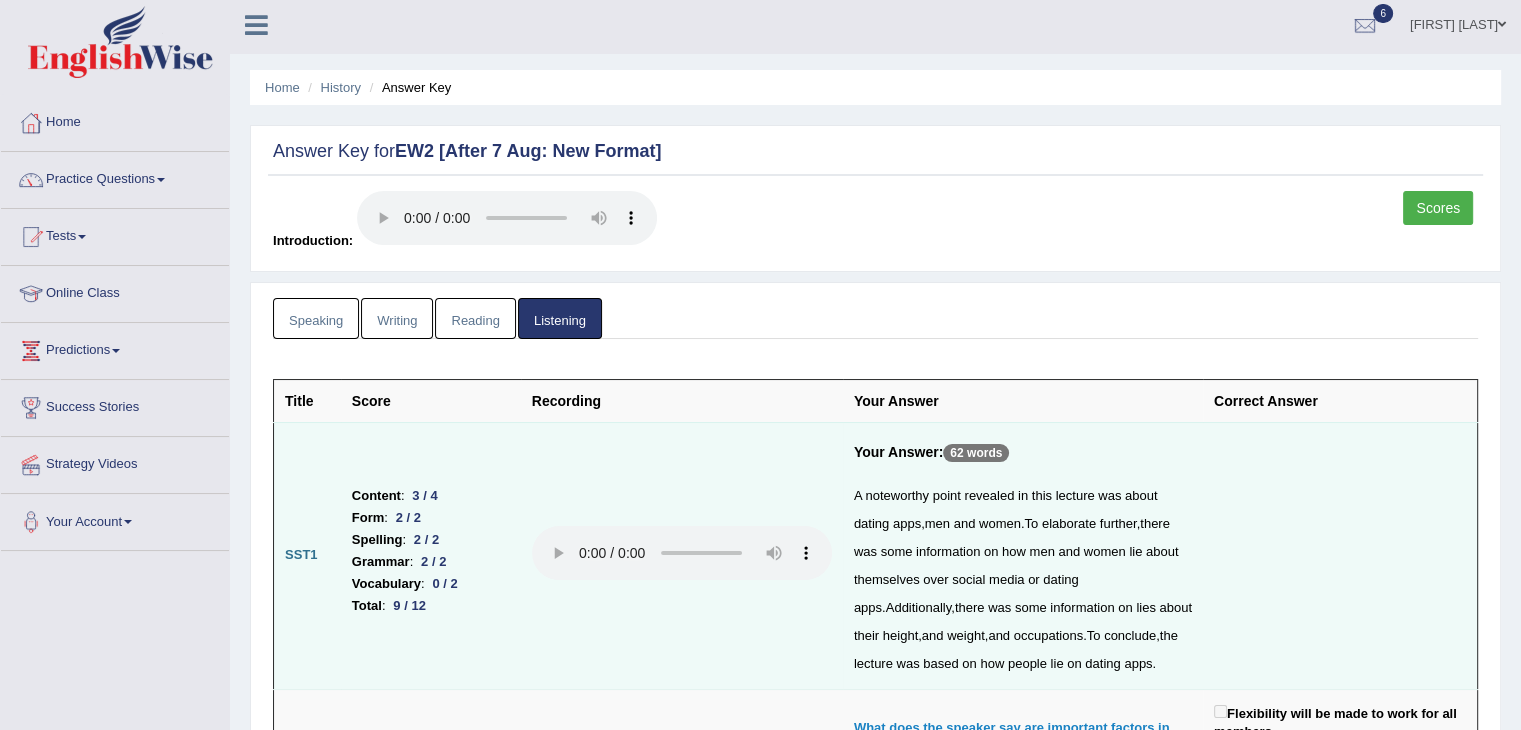 scroll, scrollTop: 0, scrollLeft: 0, axis: both 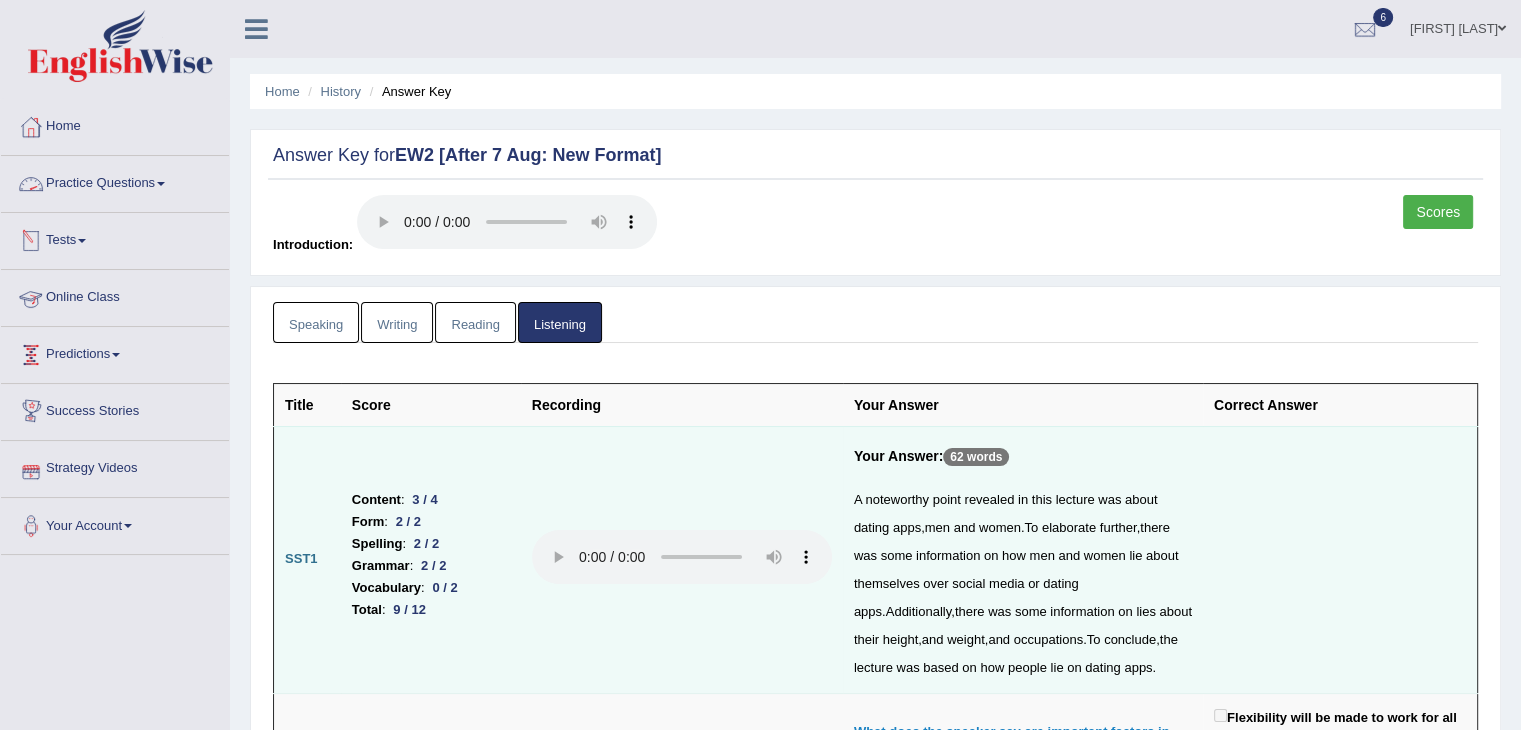 click on "Speaking" at bounding box center [316, 322] 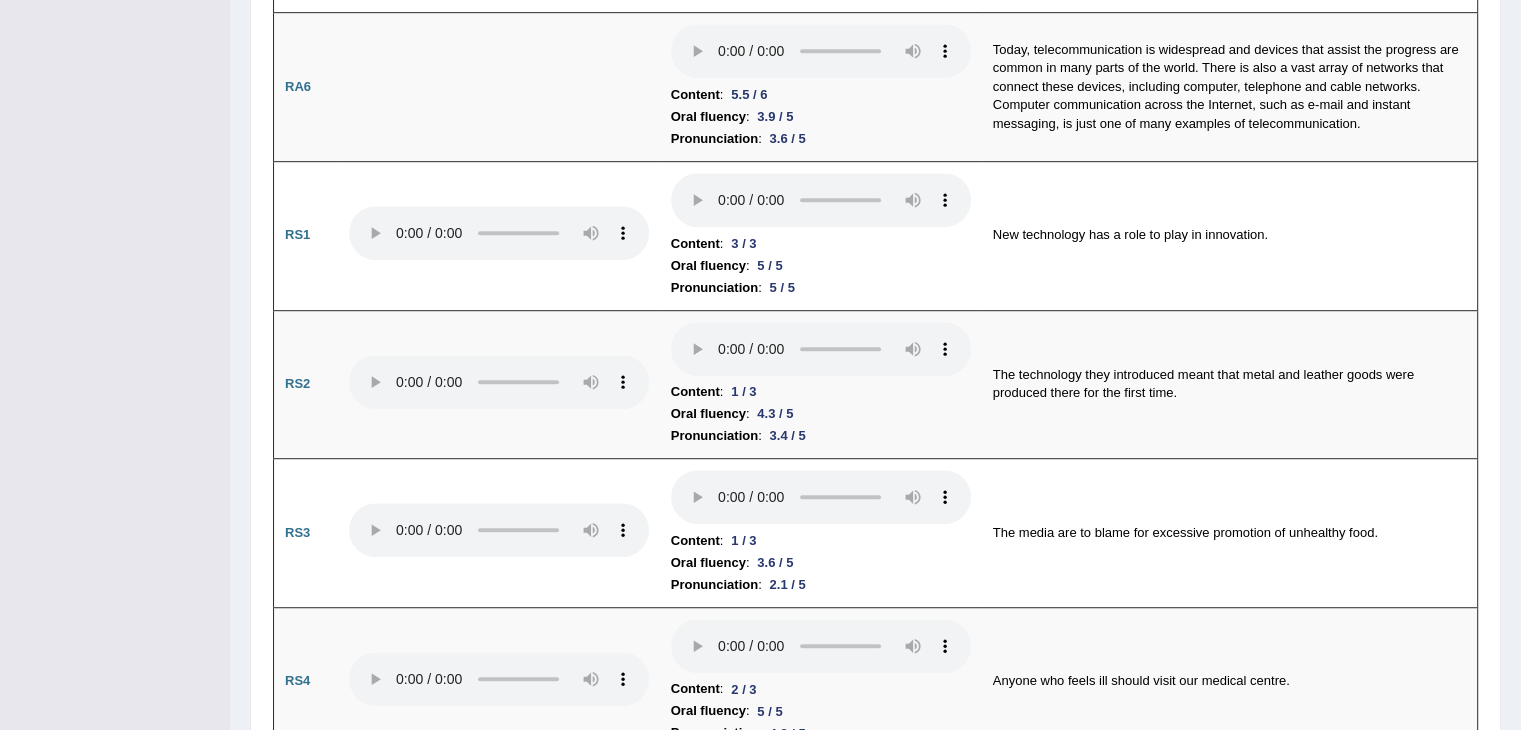 scroll, scrollTop: 1155, scrollLeft: 0, axis: vertical 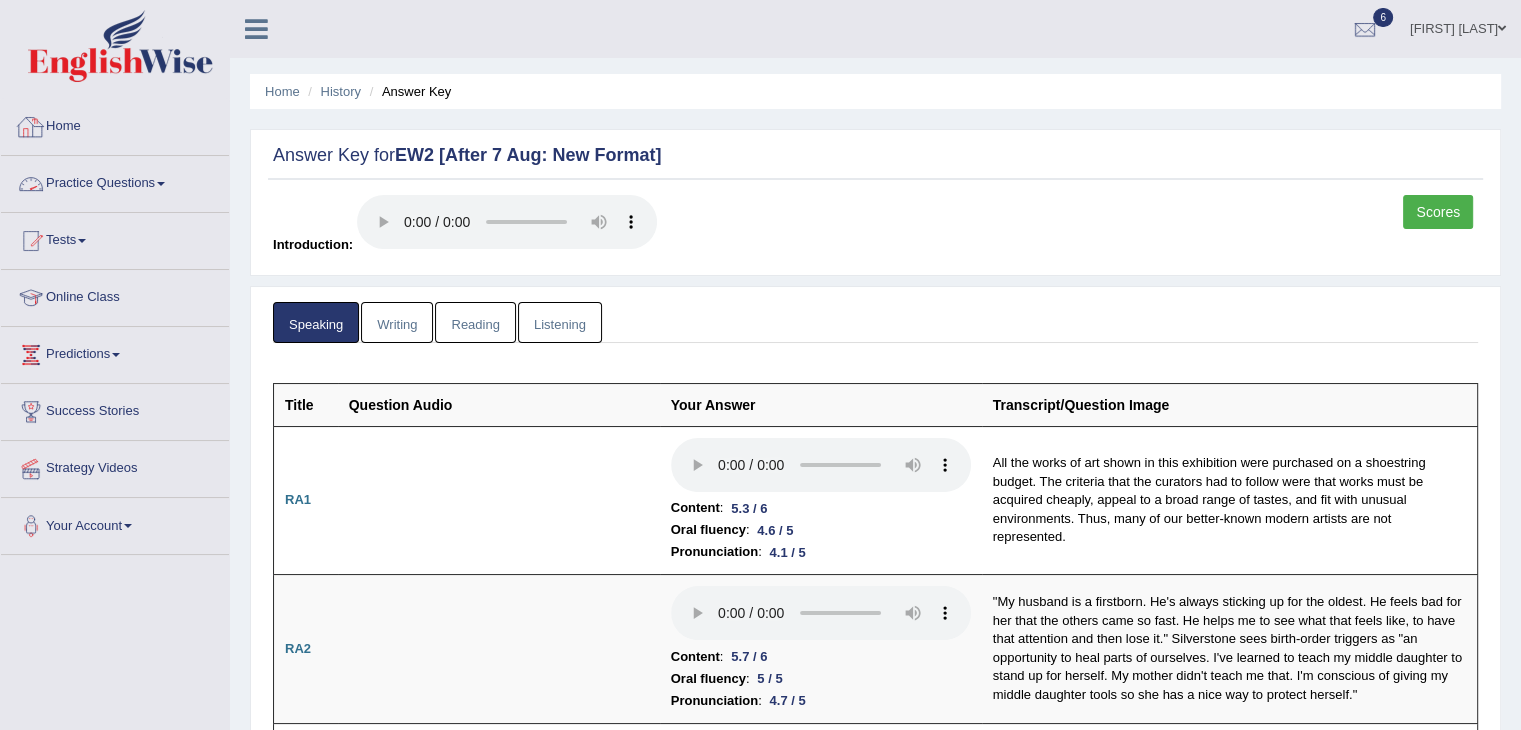 click on "Practice Questions" at bounding box center (115, 181) 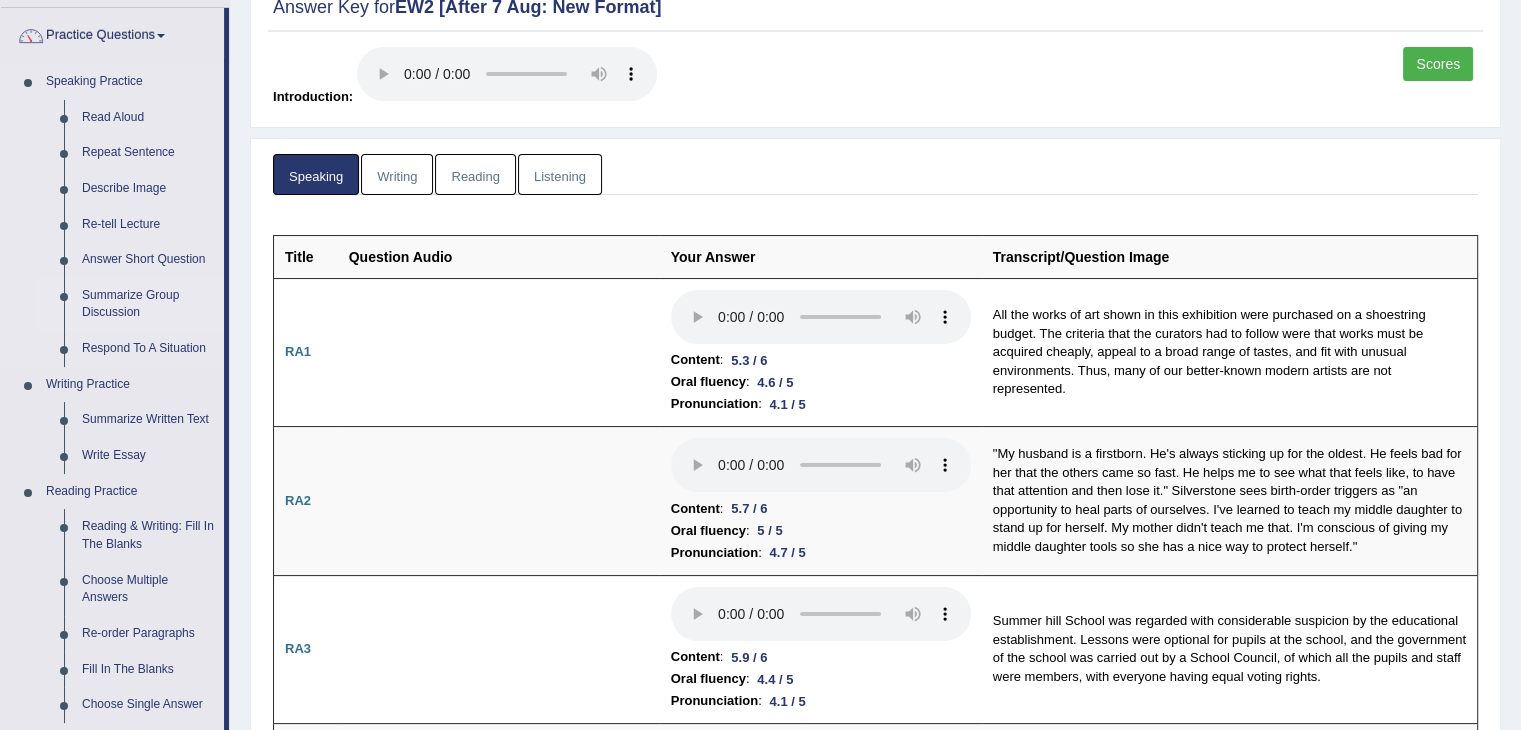 scroll, scrollTop: 0, scrollLeft: 0, axis: both 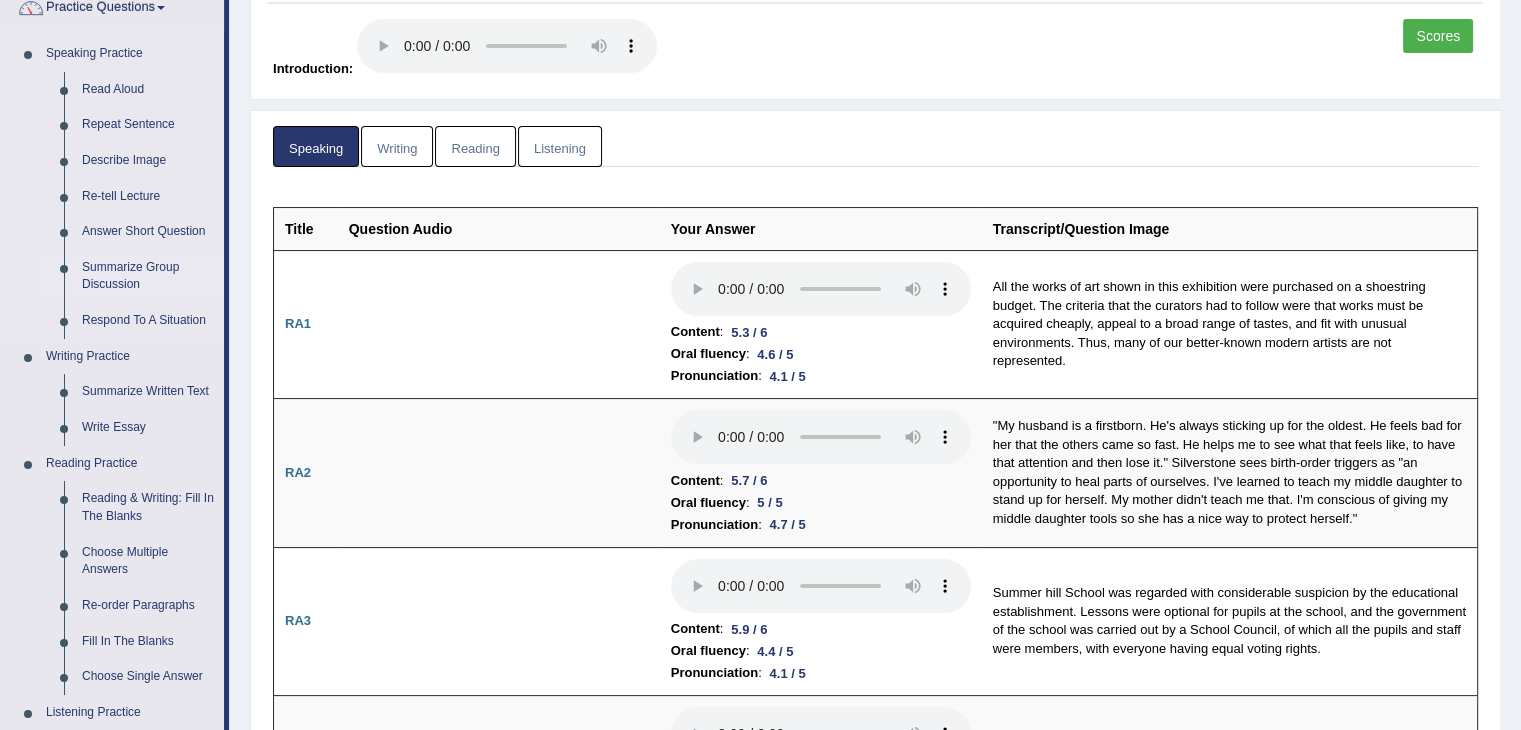 click on "Summarize Group Discussion" at bounding box center [148, 276] 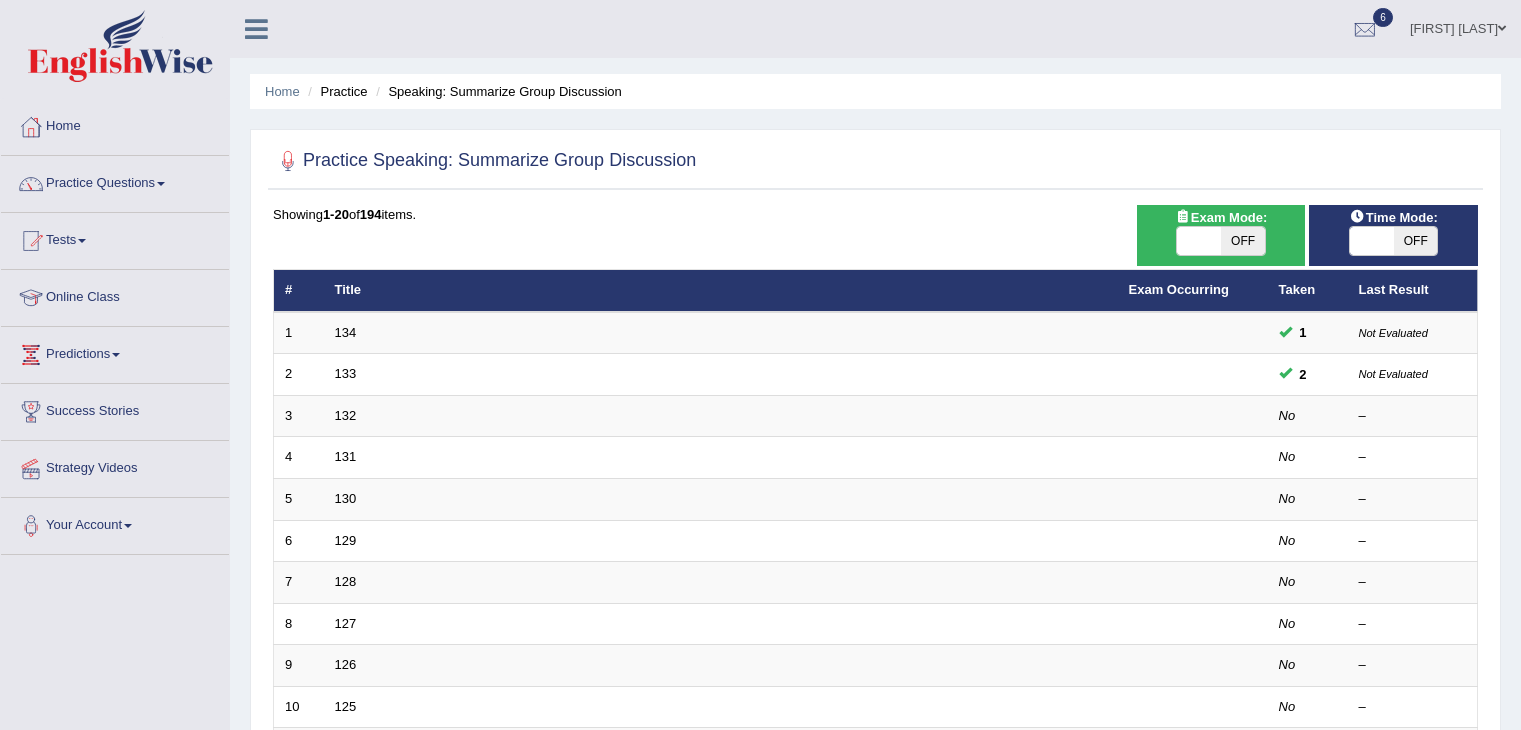 scroll, scrollTop: 0, scrollLeft: 0, axis: both 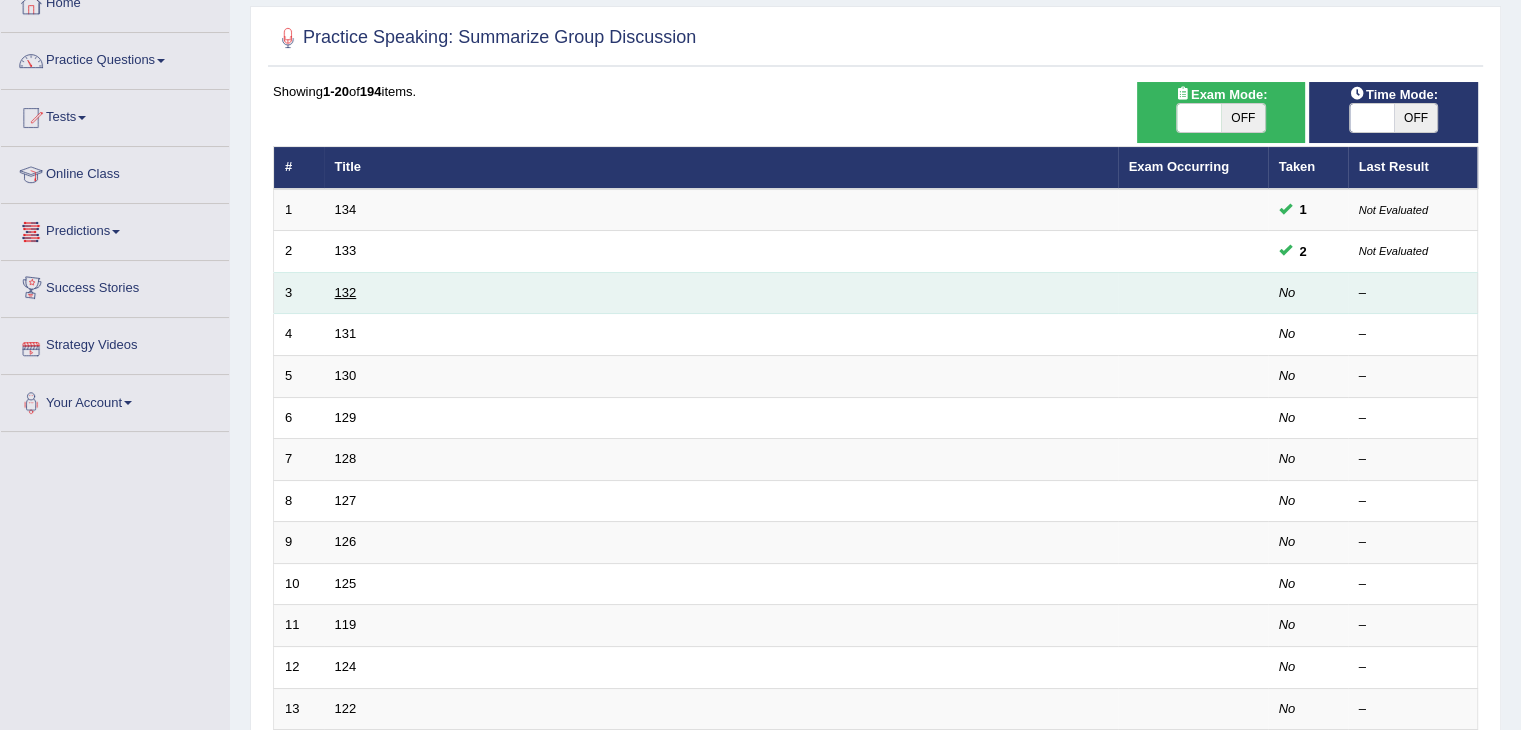 click on "132" at bounding box center [346, 292] 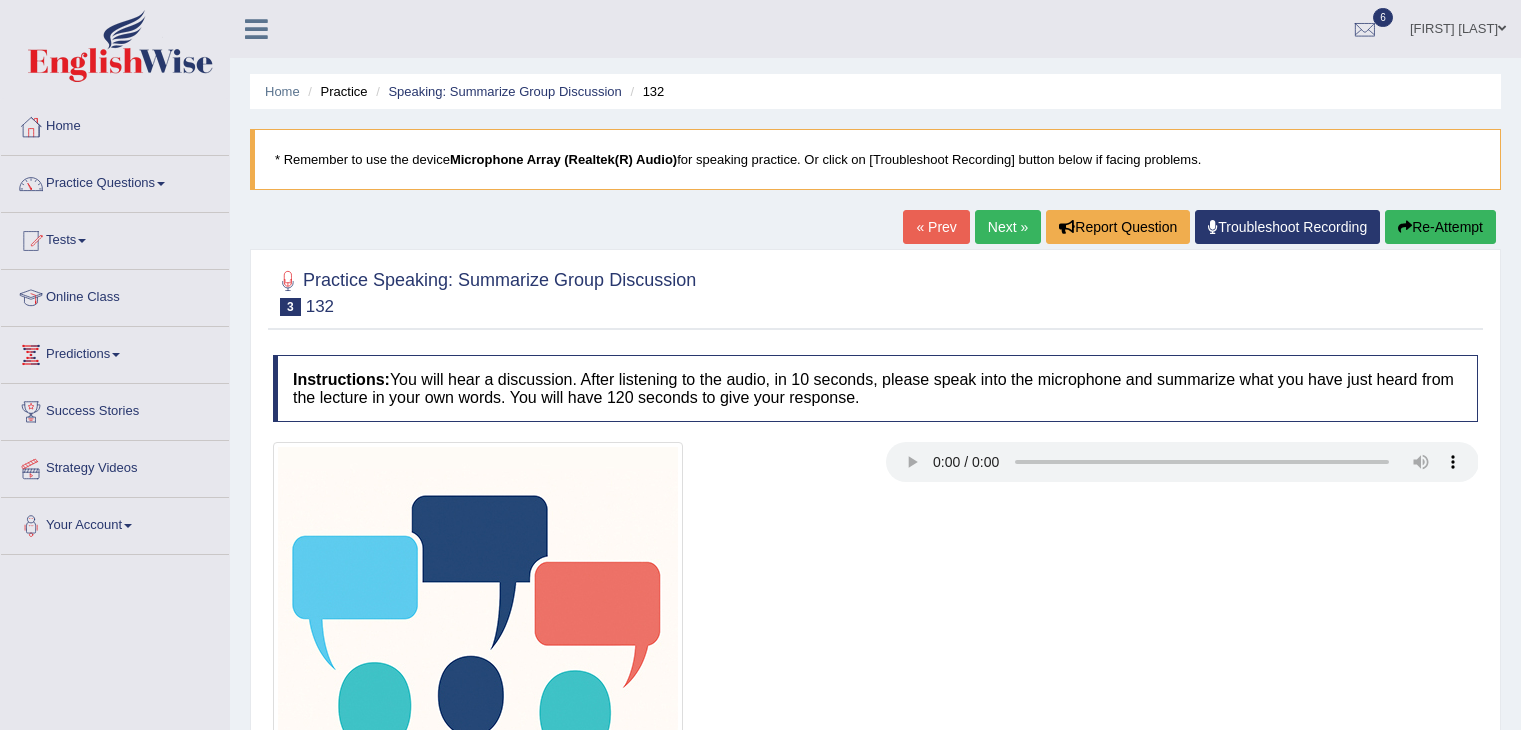 scroll, scrollTop: 0, scrollLeft: 0, axis: both 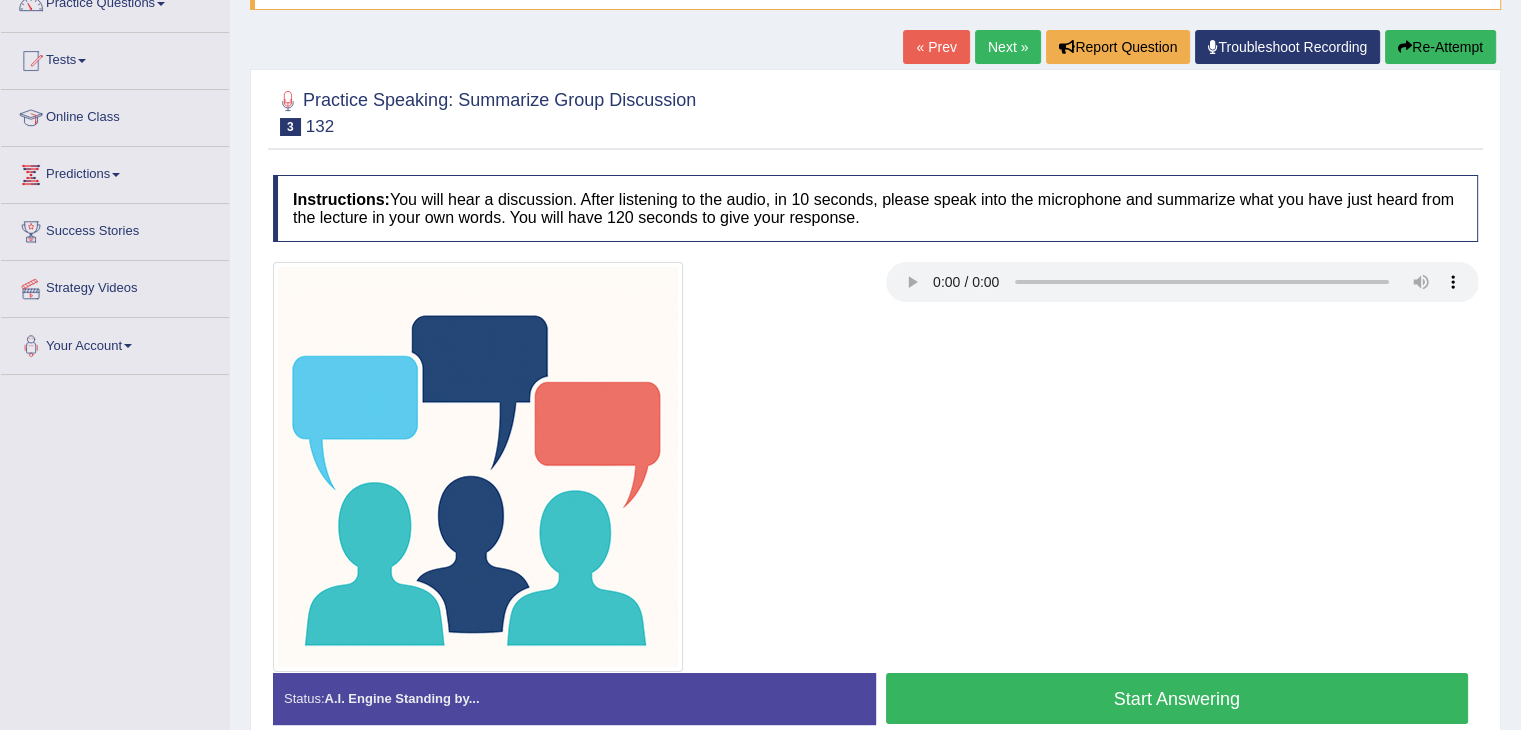 click on "Start Answering" at bounding box center (1177, 698) 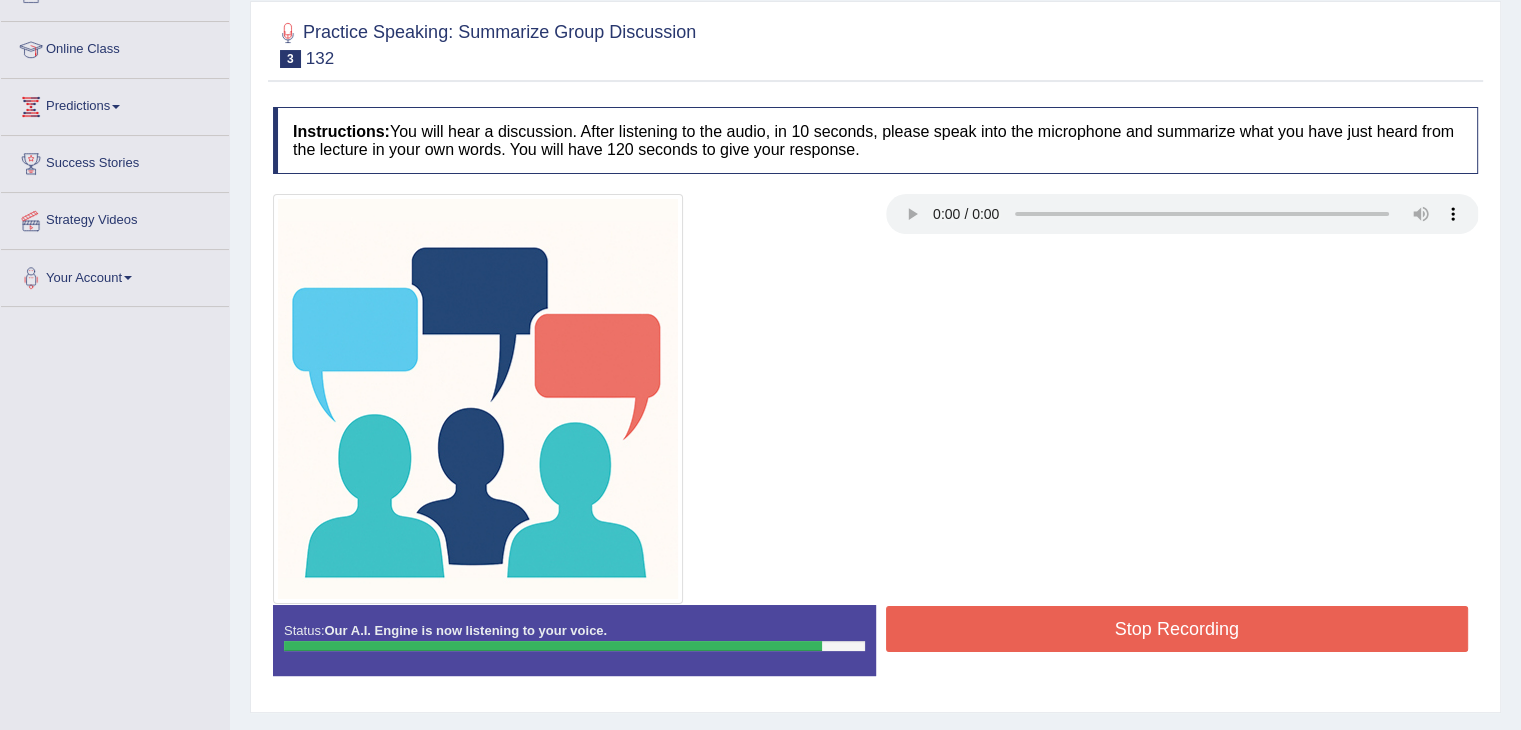 scroll, scrollTop: 251, scrollLeft: 0, axis: vertical 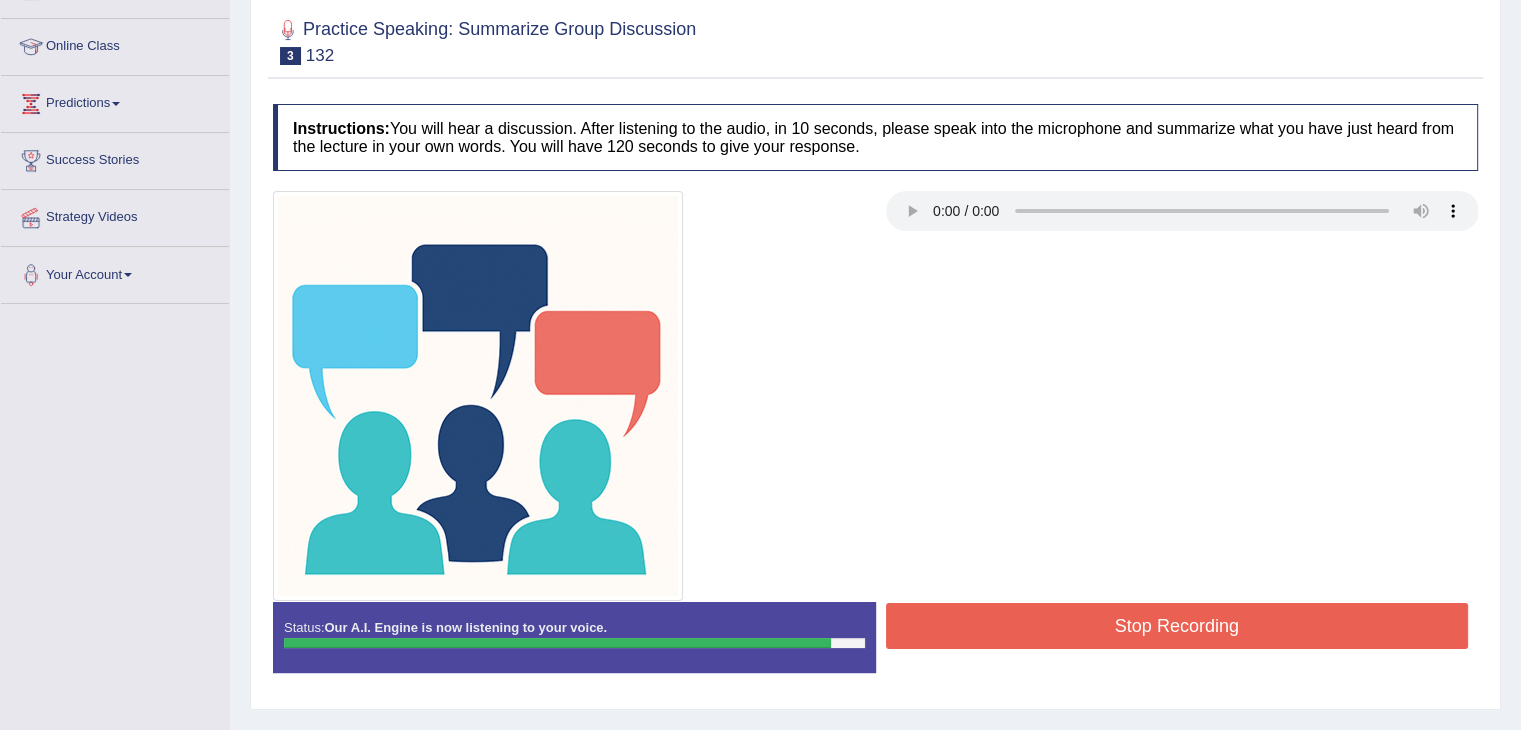 click on "Stop Recording" at bounding box center [1177, 626] 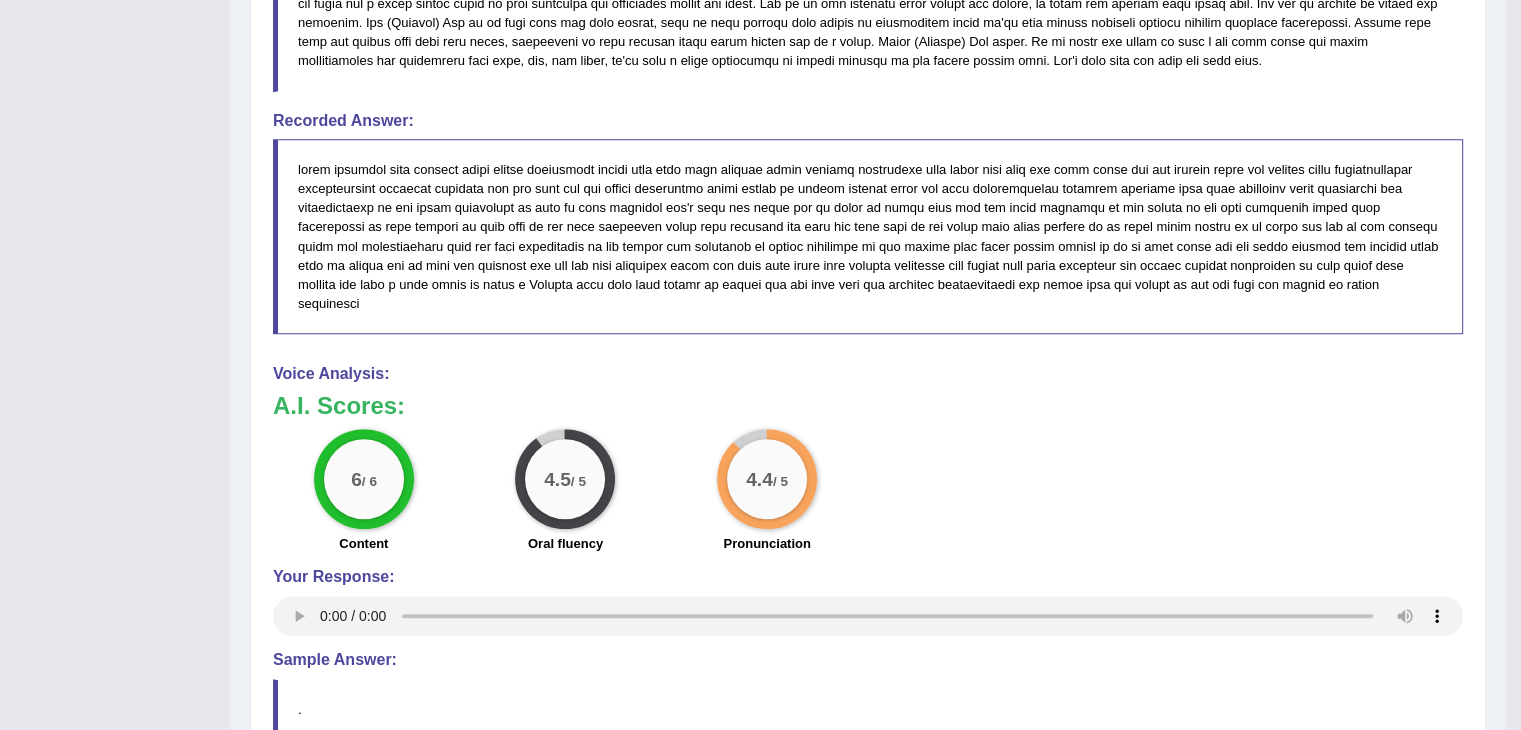 scroll, scrollTop: 1107, scrollLeft: 0, axis: vertical 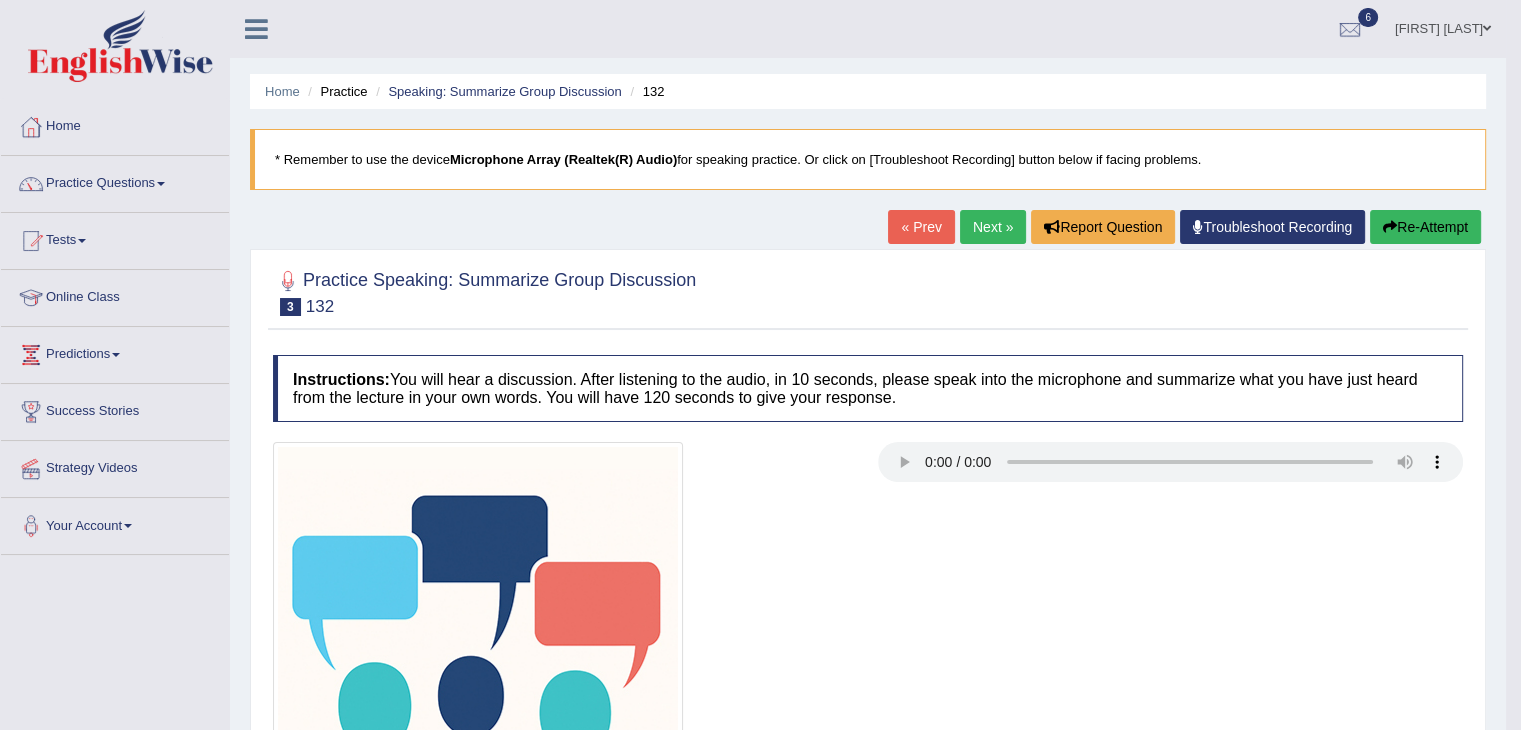 click on "Next »" at bounding box center [993, 227] 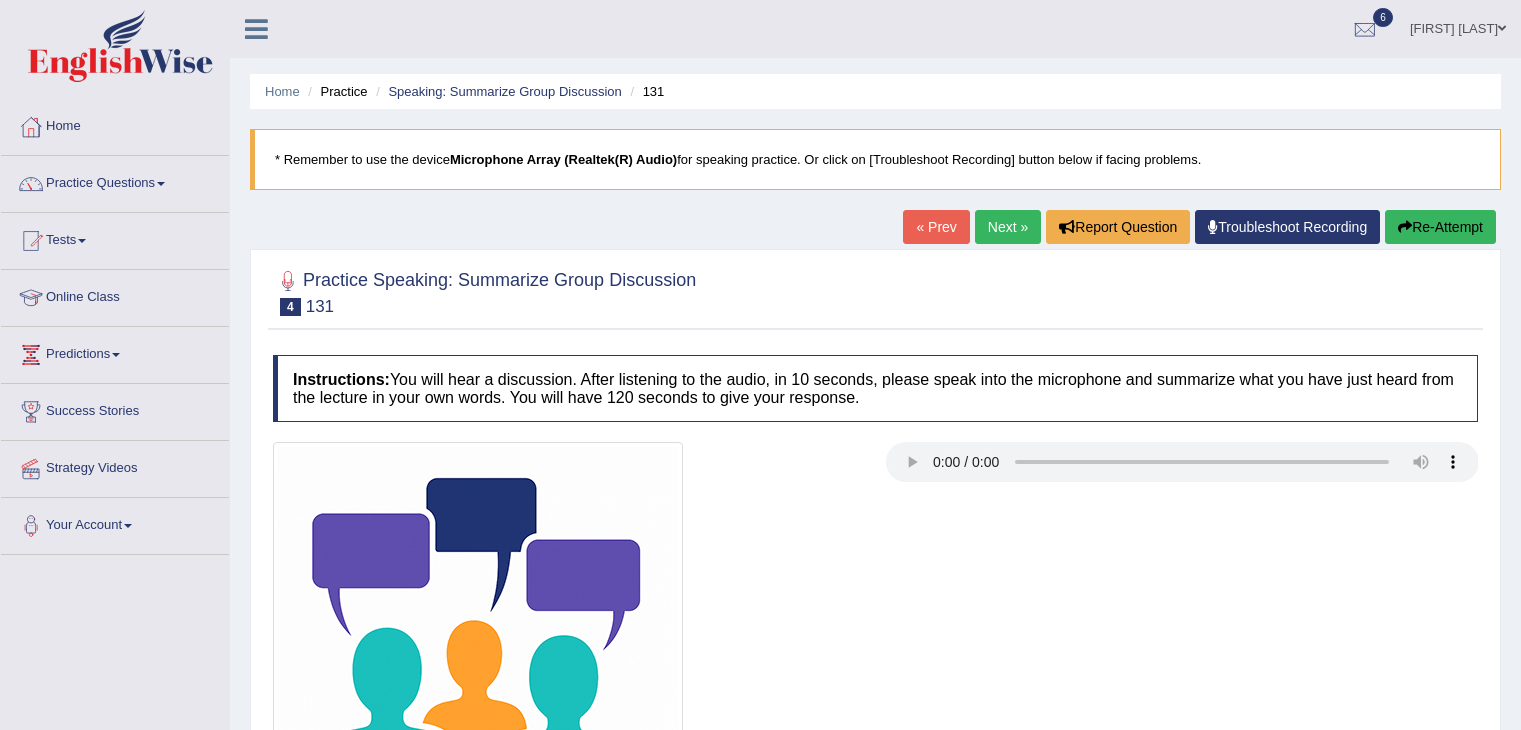 scroll, scrollTop: 216, scrollLeft: 0, axis: vertical 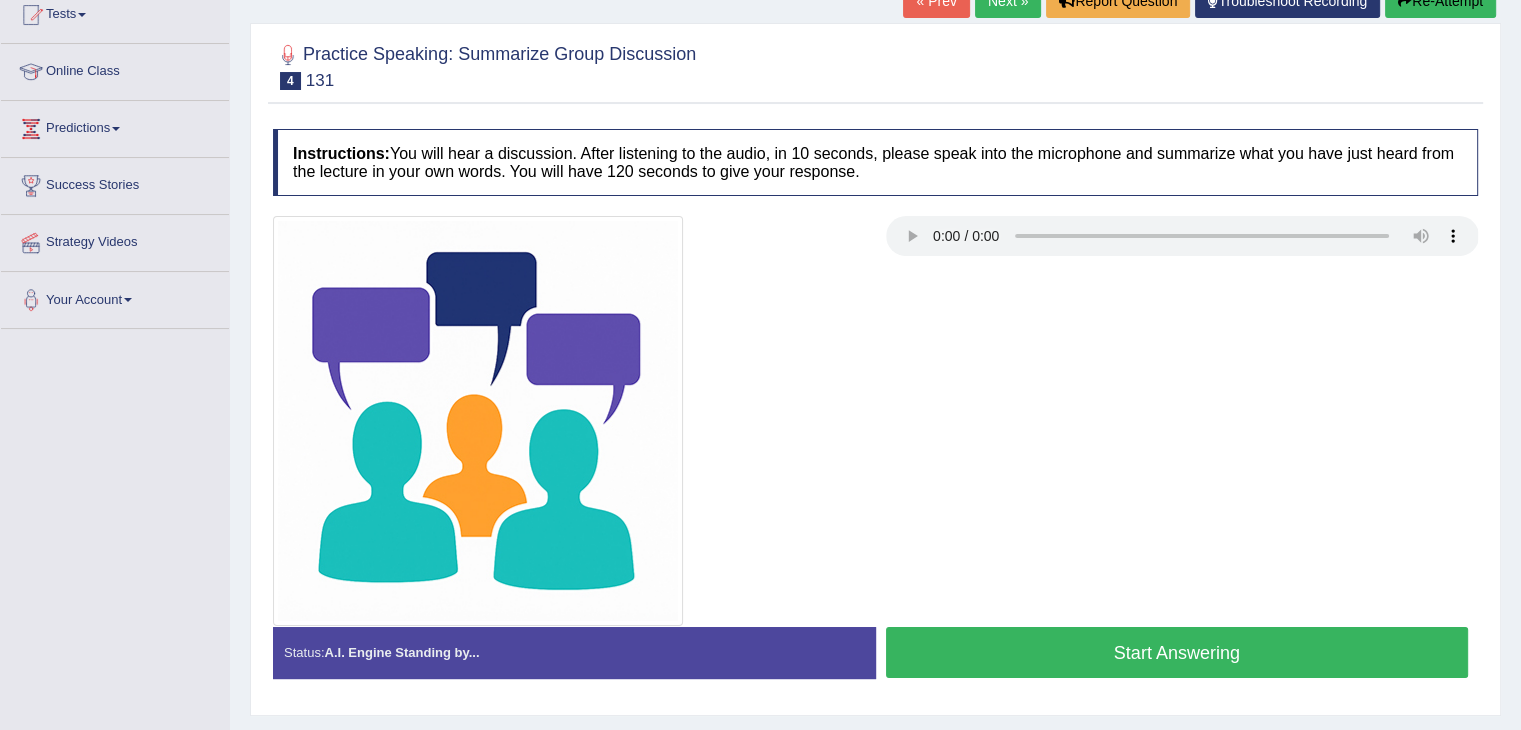 click on "Start Answering" at bounding box center [1177, 652] 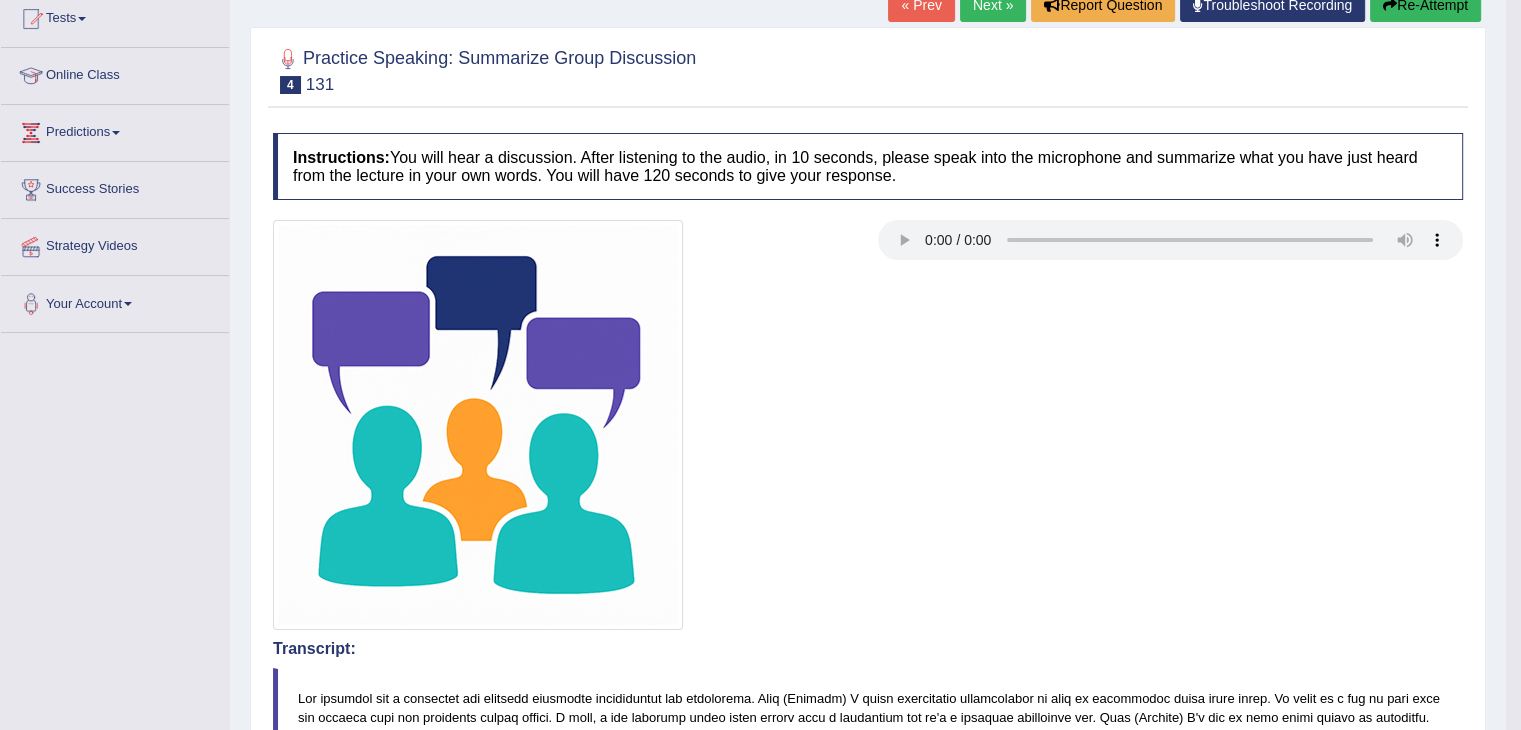 scroll, scrollTop: 0, scrollLeft: 0, axis: both 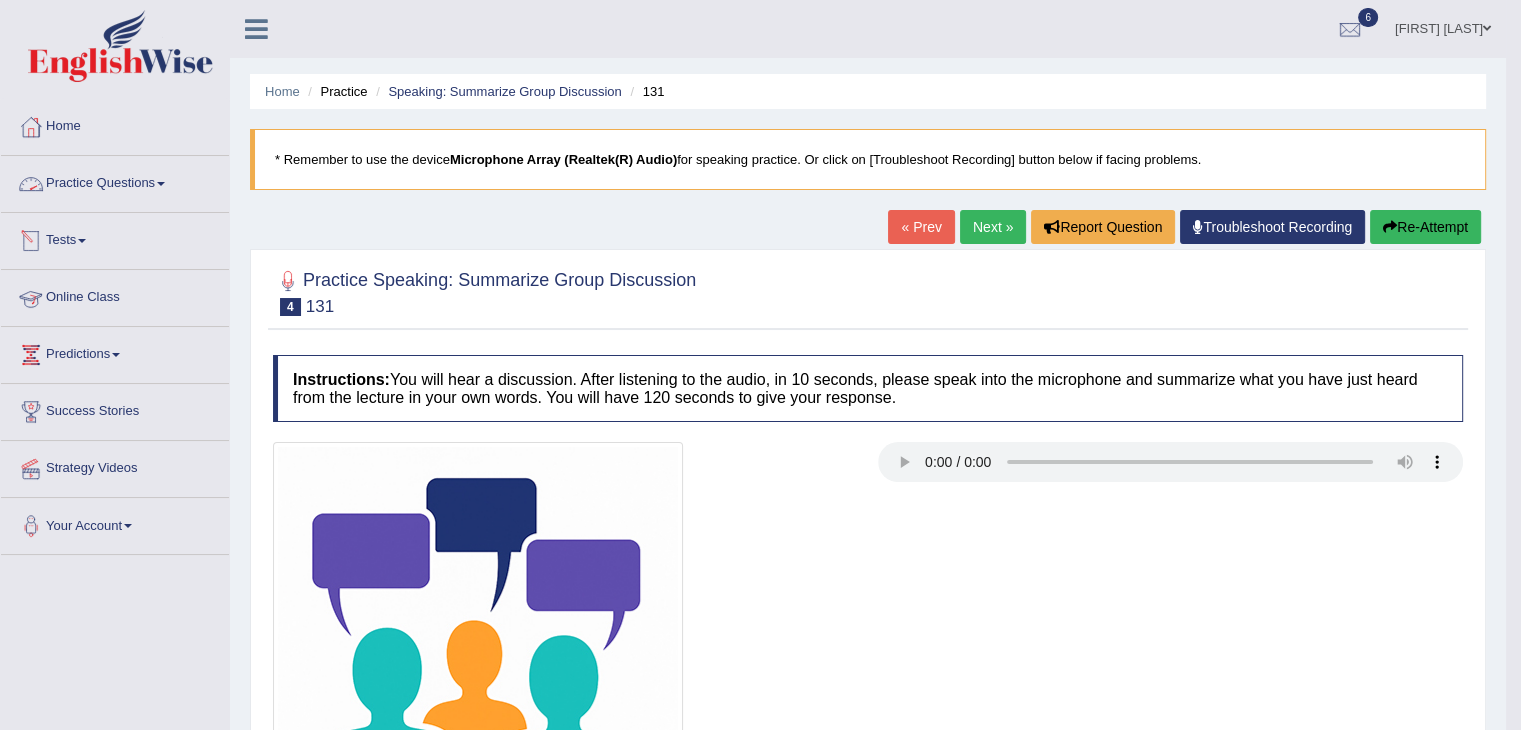 click on "Practice Questions" at bounding box center (115, 181) 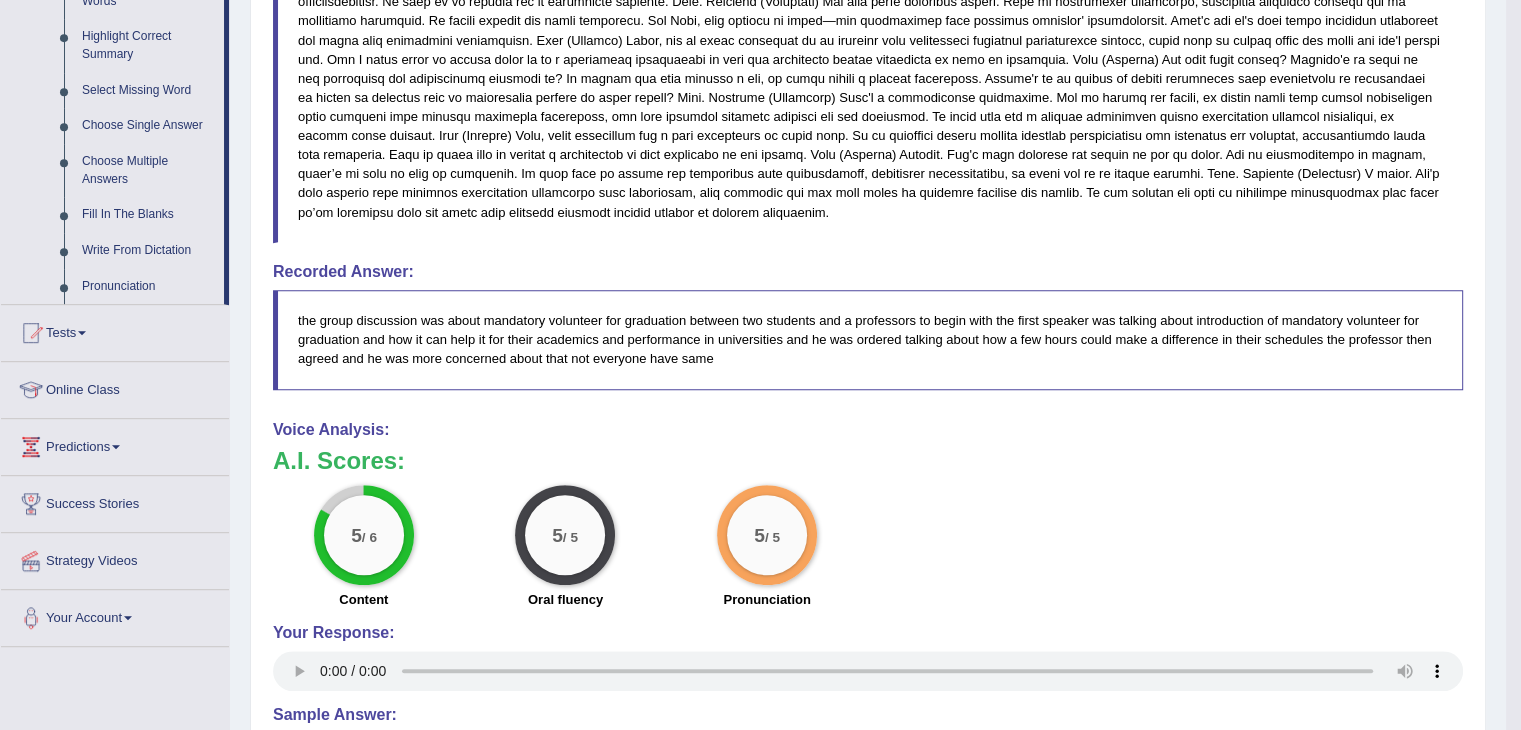 scroll, scrollTop: 976, scrollLeft: 0, axis: vertical 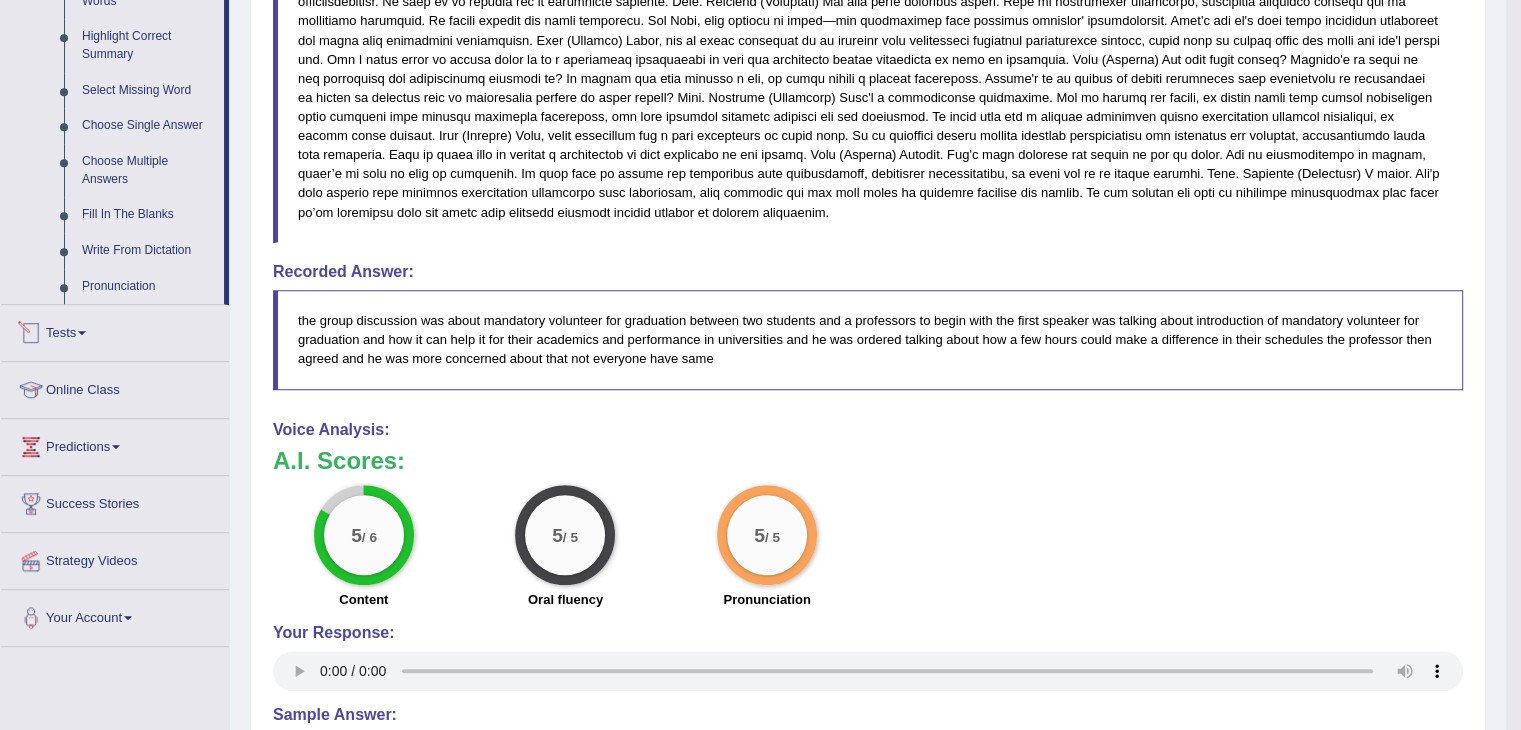 click on "Tests" at bounding box center (115, 330) 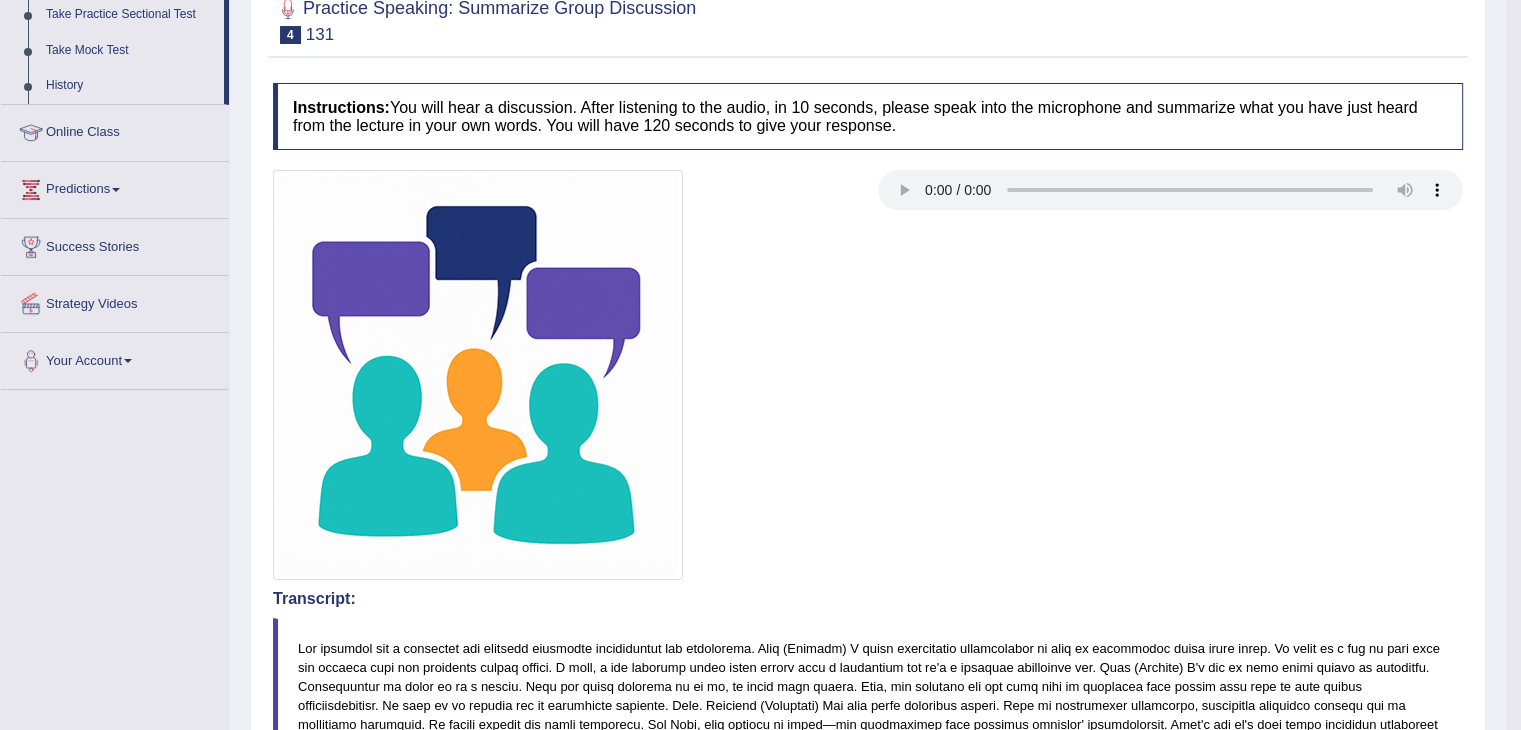 scroll, scrollTop: 252, scrollLeft: 0, axis: vertical 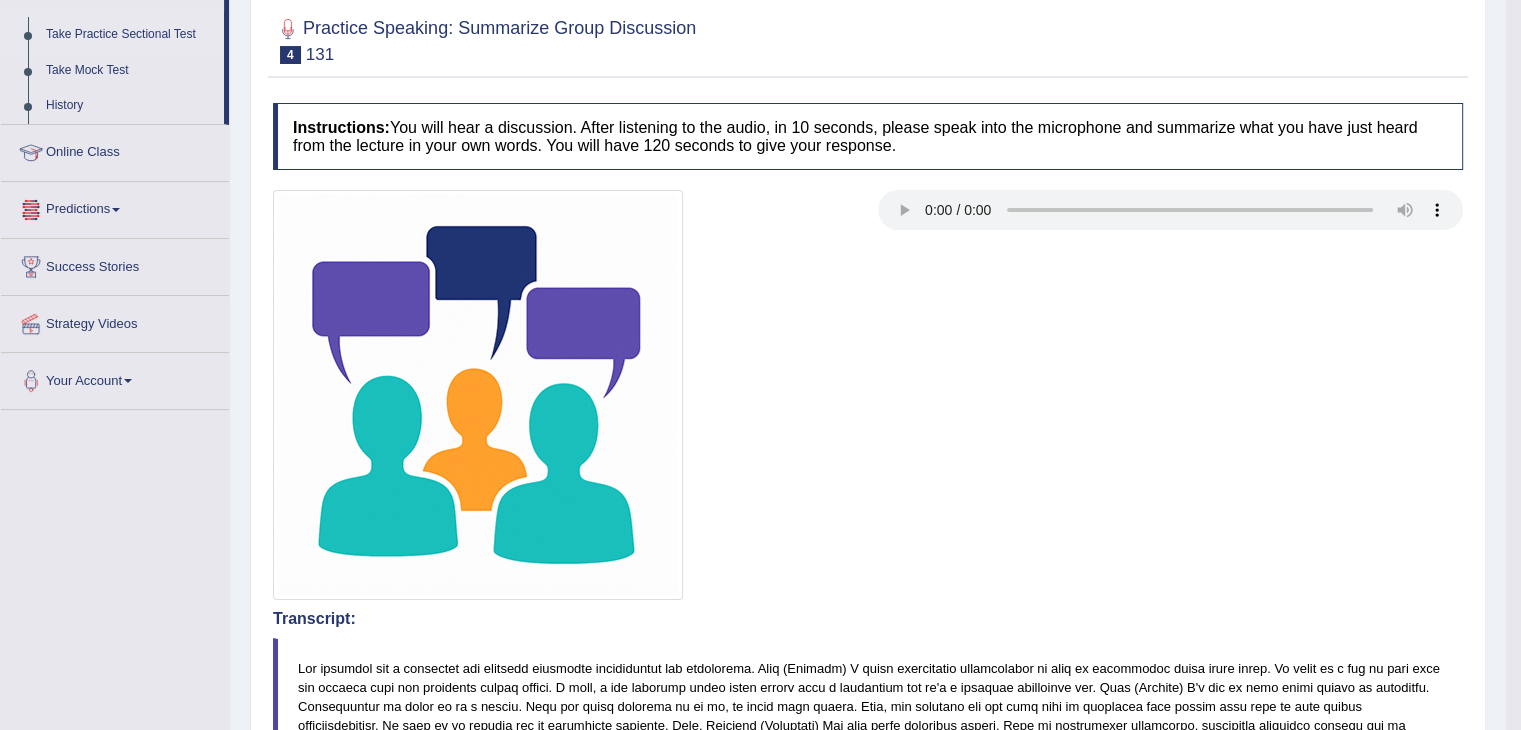 click on "Take Practice Sectional Test" at bounding box center (130, 35) 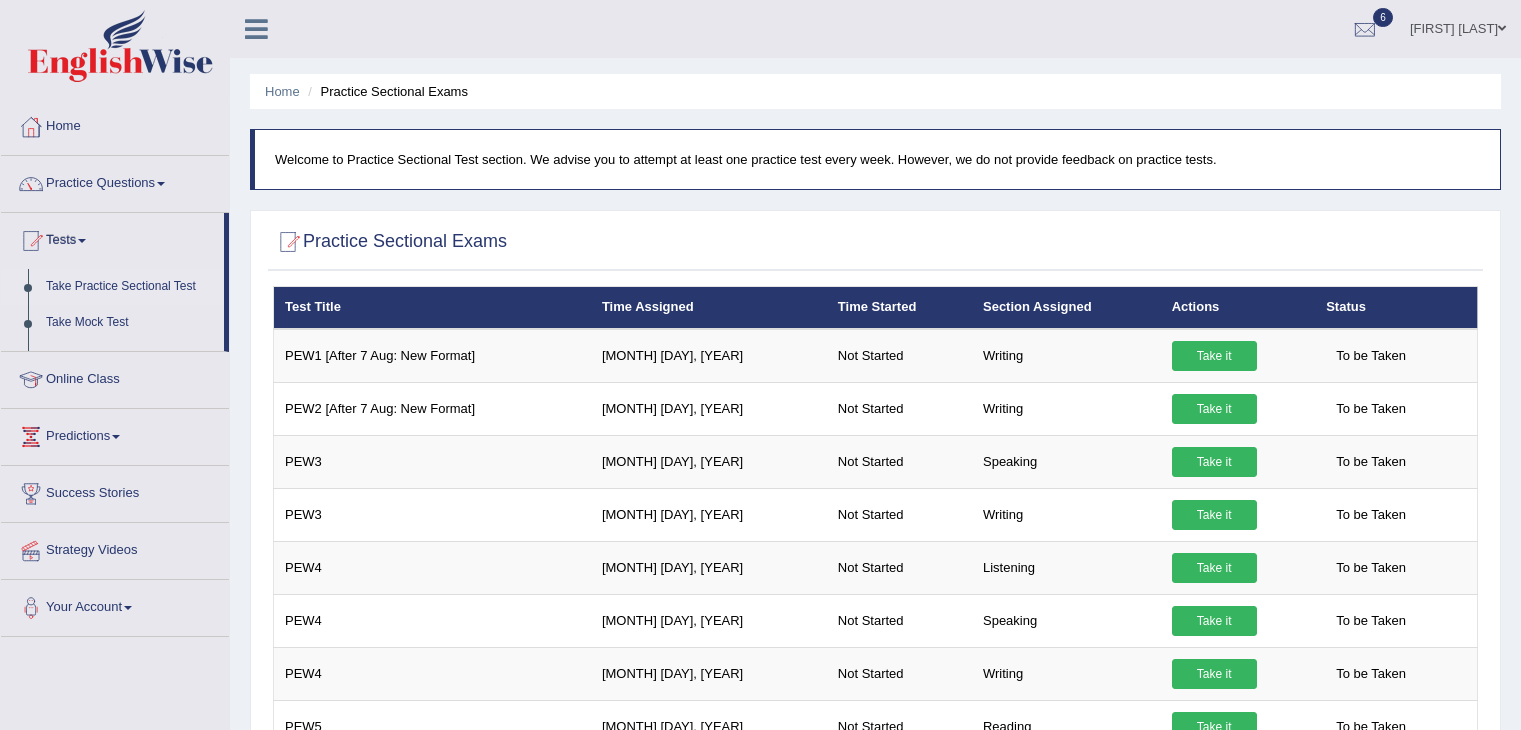 scroll, scrollTop: 0, scrollLeft: 0, axis: both 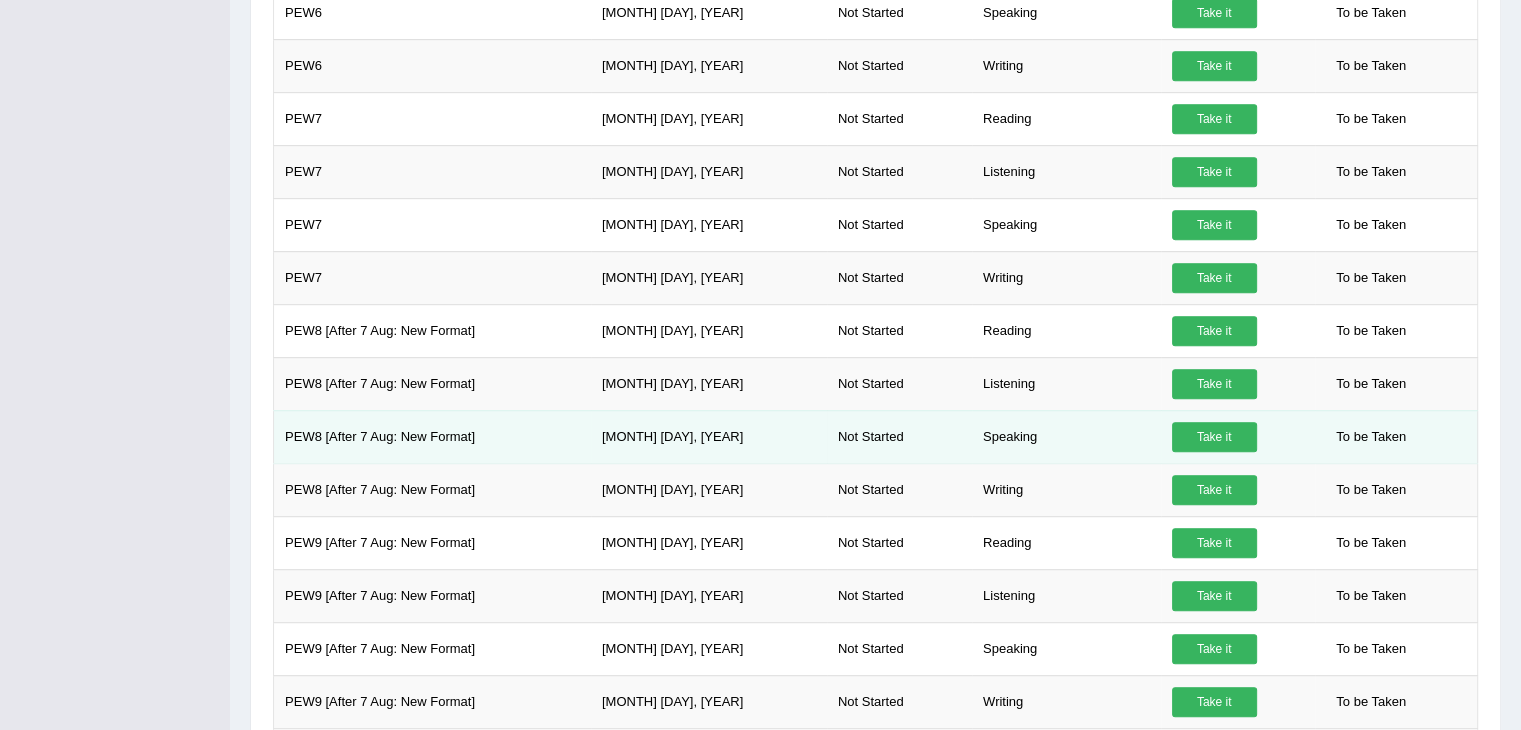 click on "Take it" at bounding box center [1214, 437] 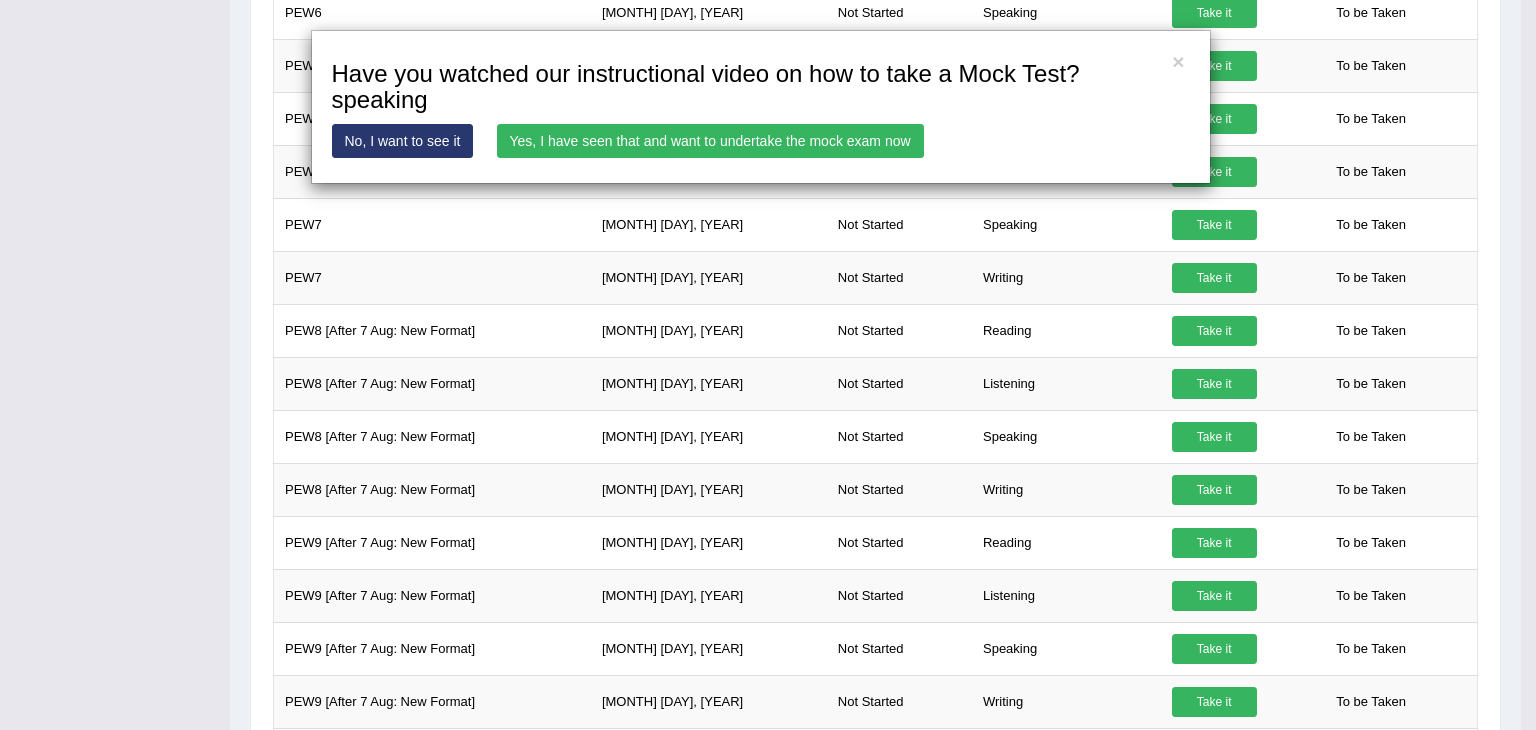 click on "Yes, I have seen that and want to undertake the mock exam now" at bounding box center [710, 141] 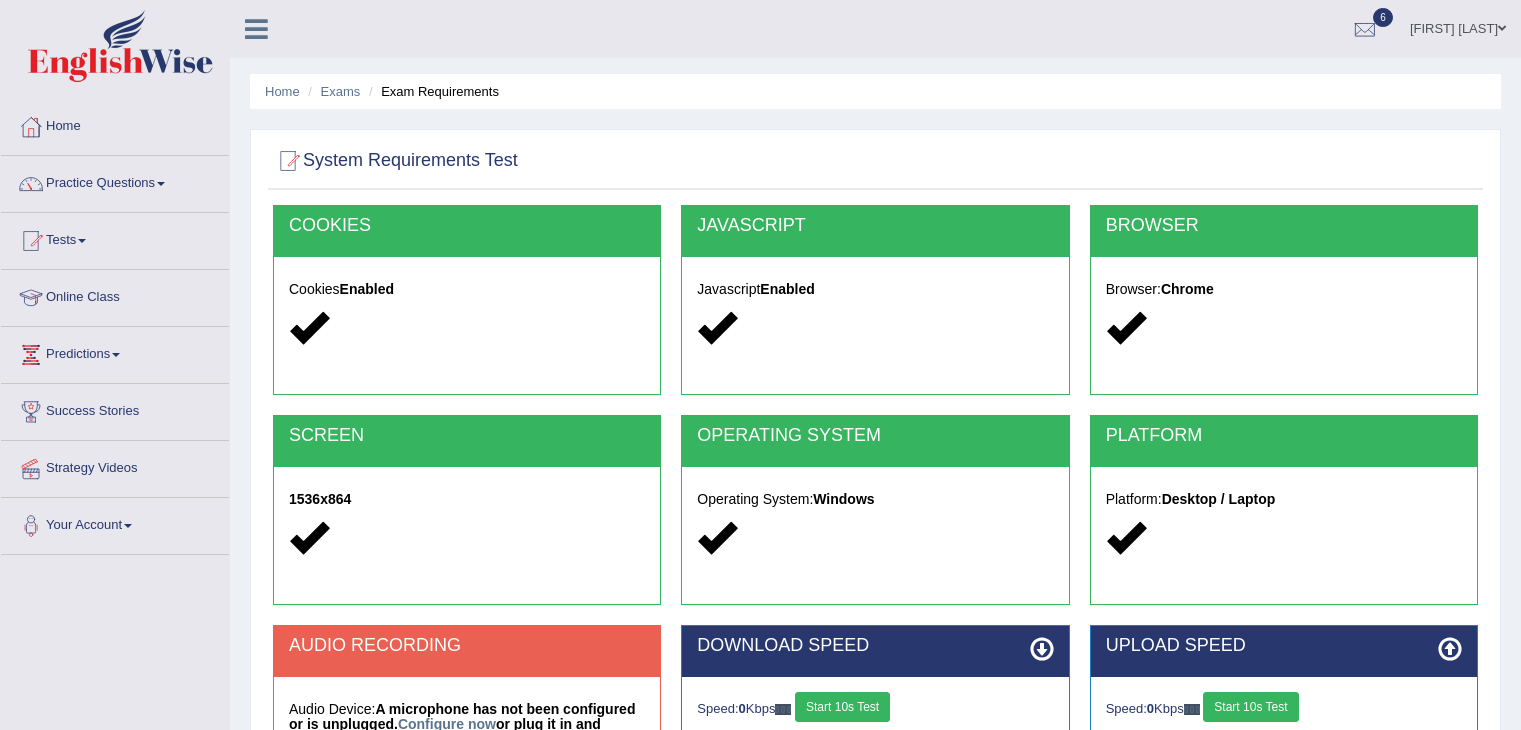 scroll, scrollTop: 0, scrollLeft: 0, axis: both 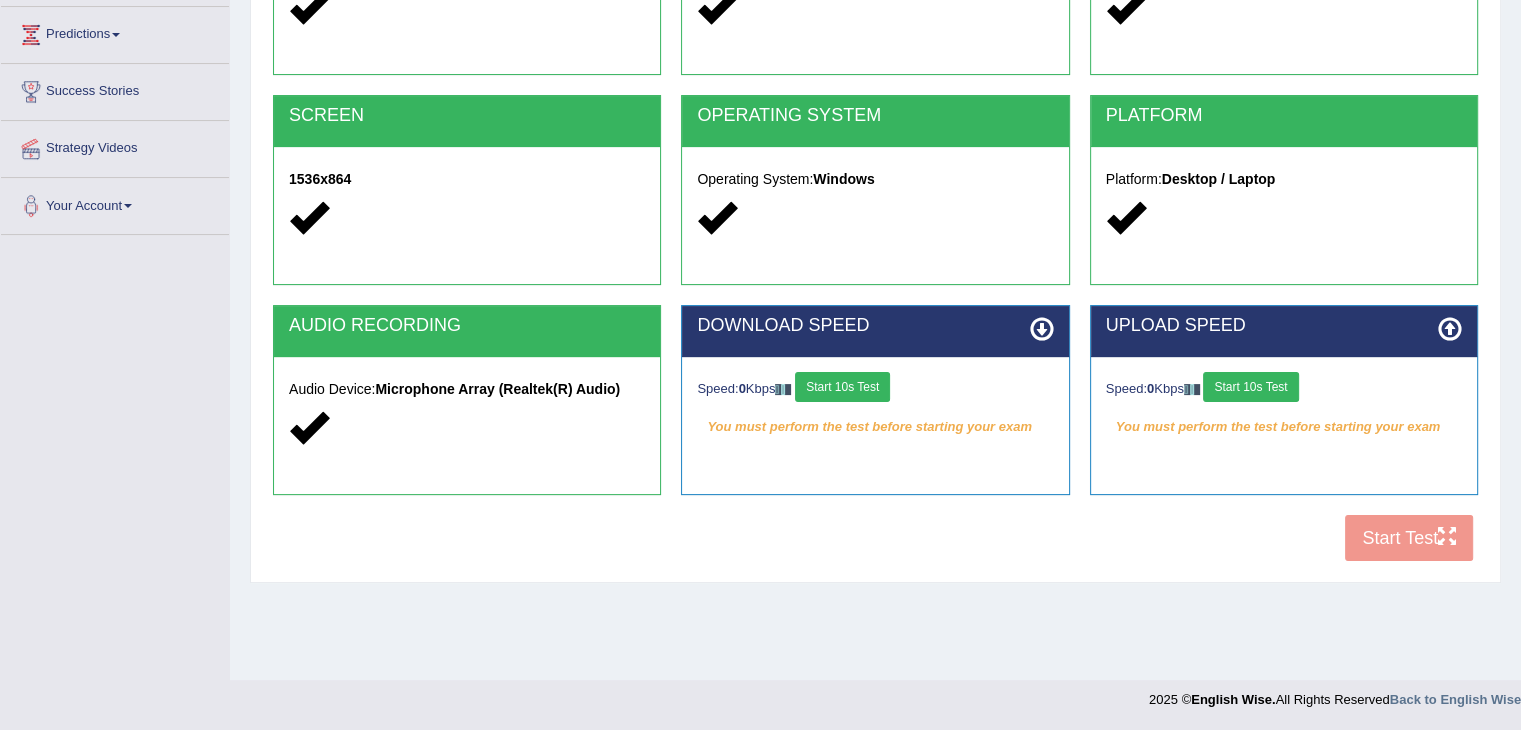 click on "Speed:  0  Kbps    Start 10s Test" at bounding box center (875, 389) 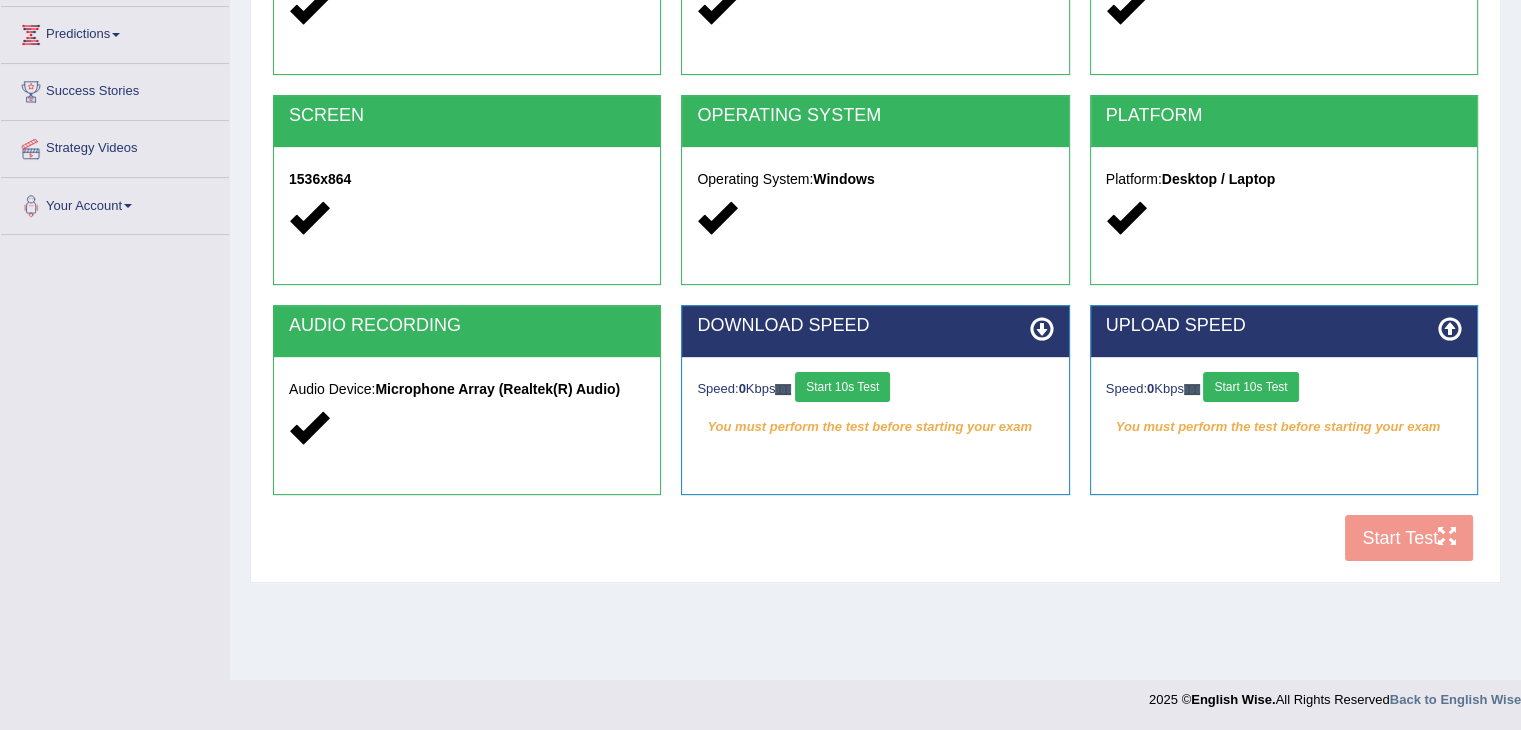 click on "Start 10s Test" at bounding box center [842, 387] 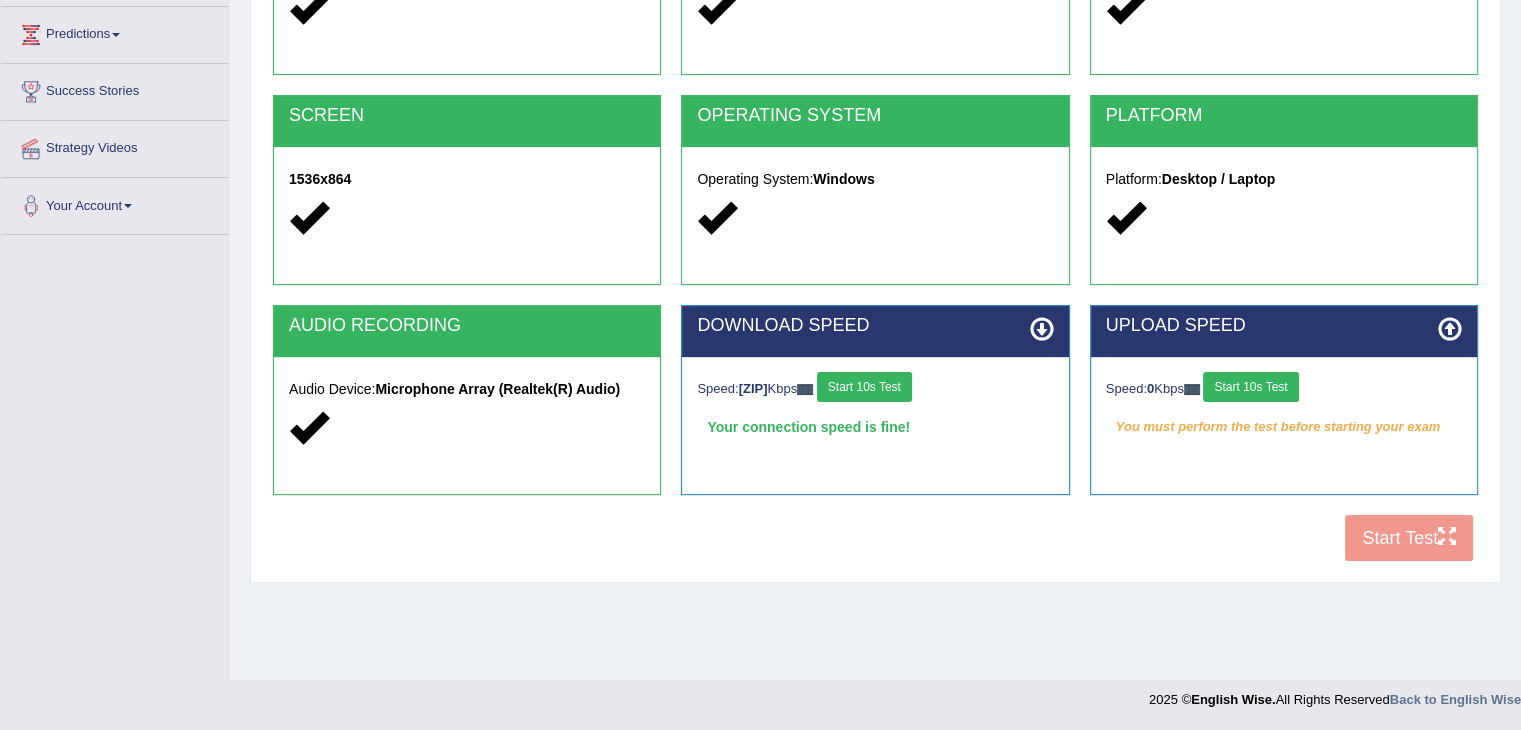 click on "Start 10s Test" at bounding box center [1250, 387] 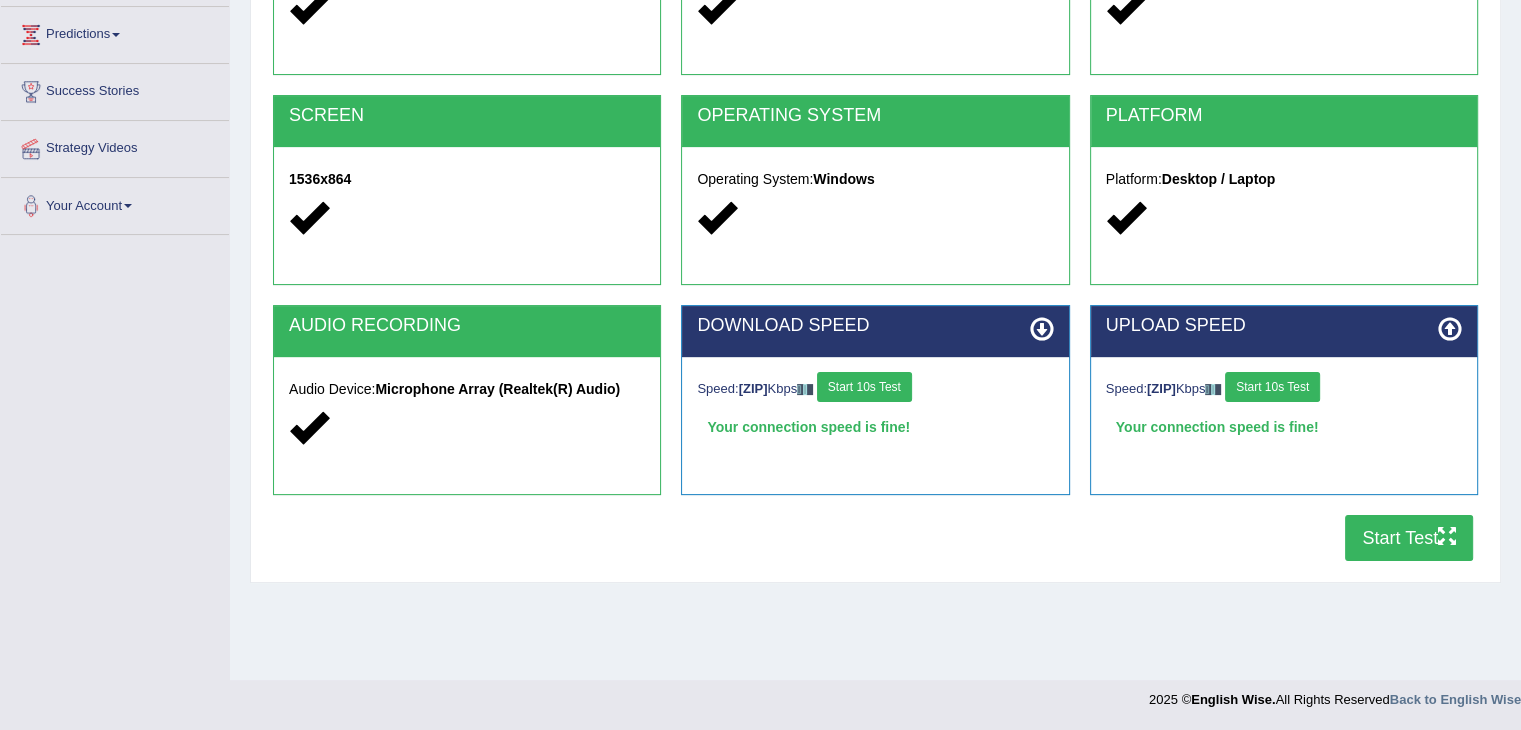 click on "Start Test" at bounding box center [1409, 538] 